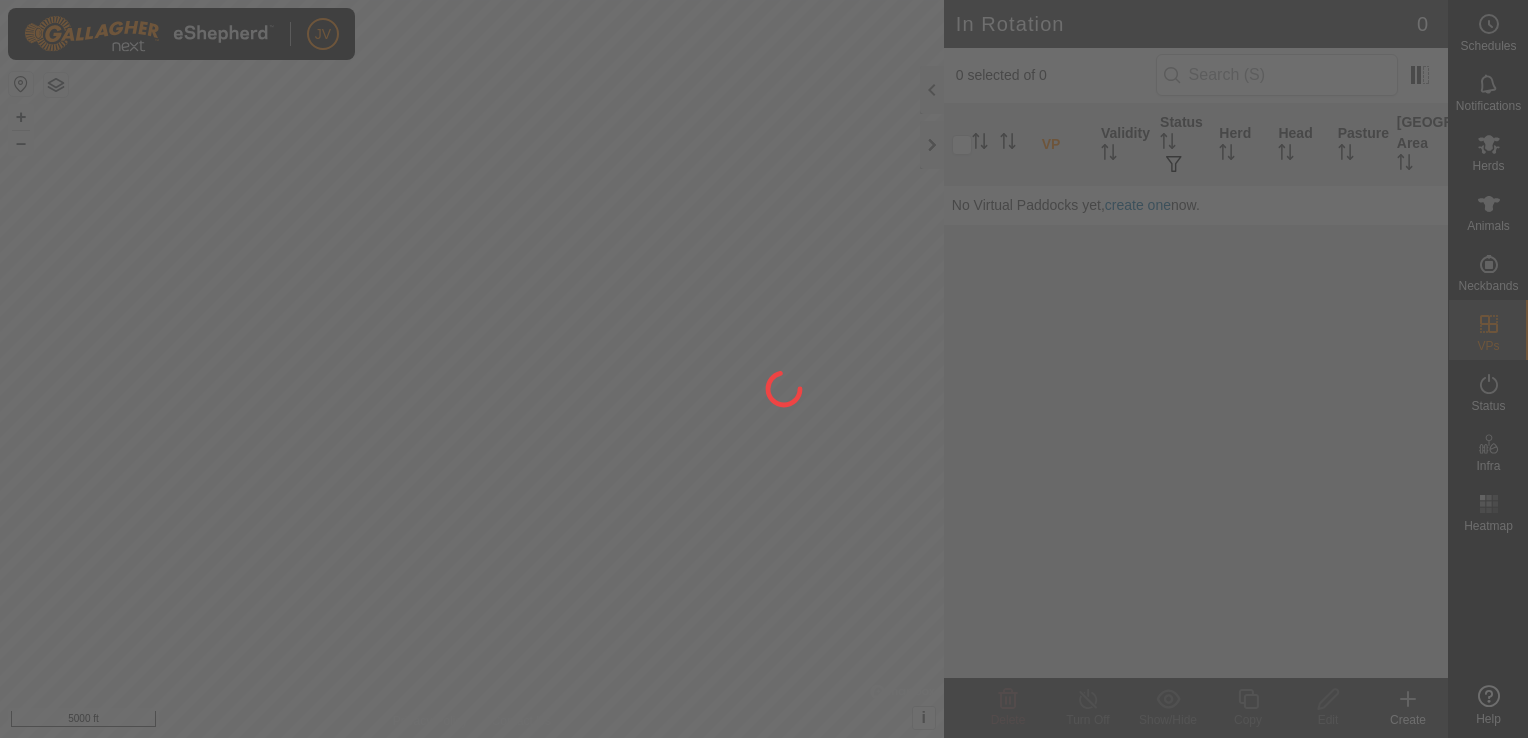 scroll, scrollTop: 0, scrollLeft: 0, axis: both 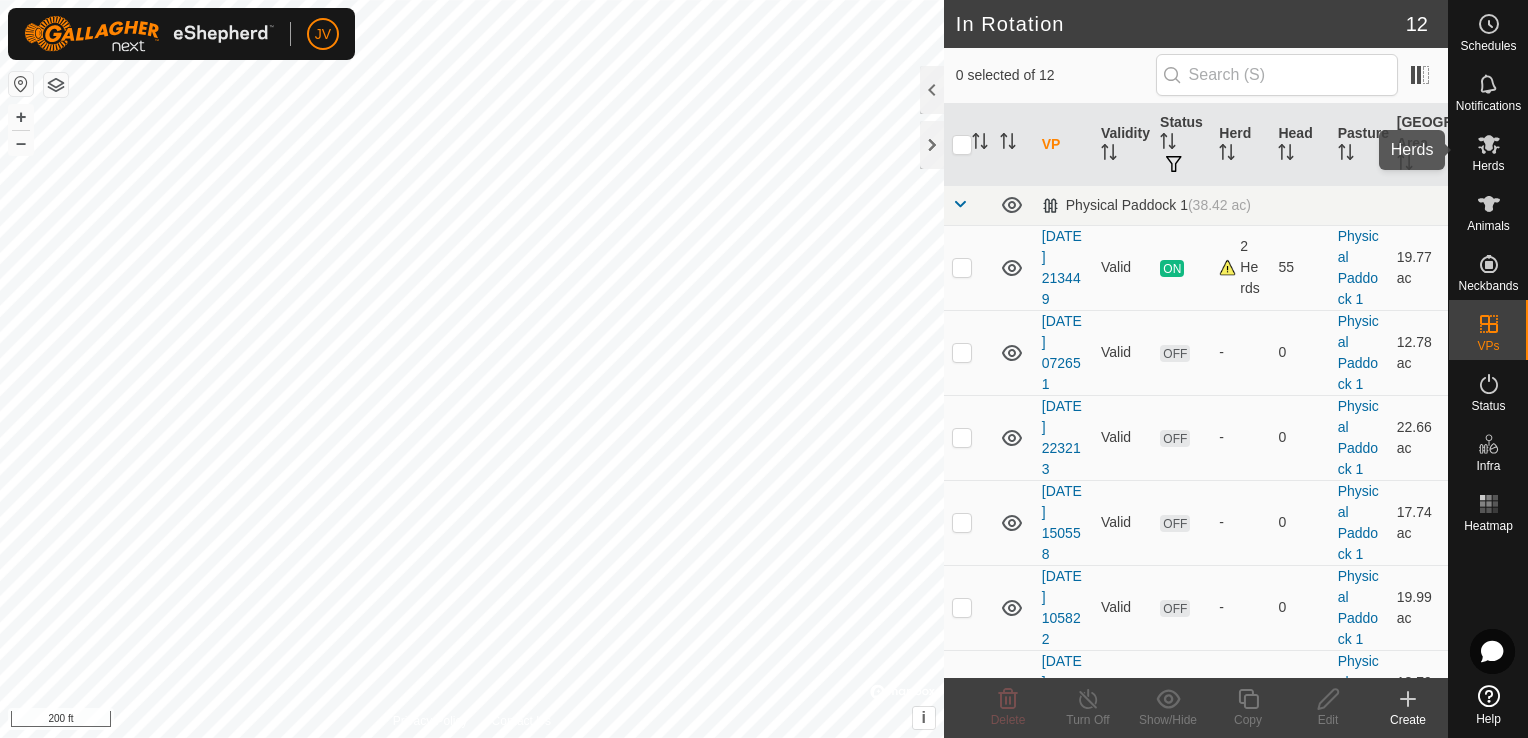 click 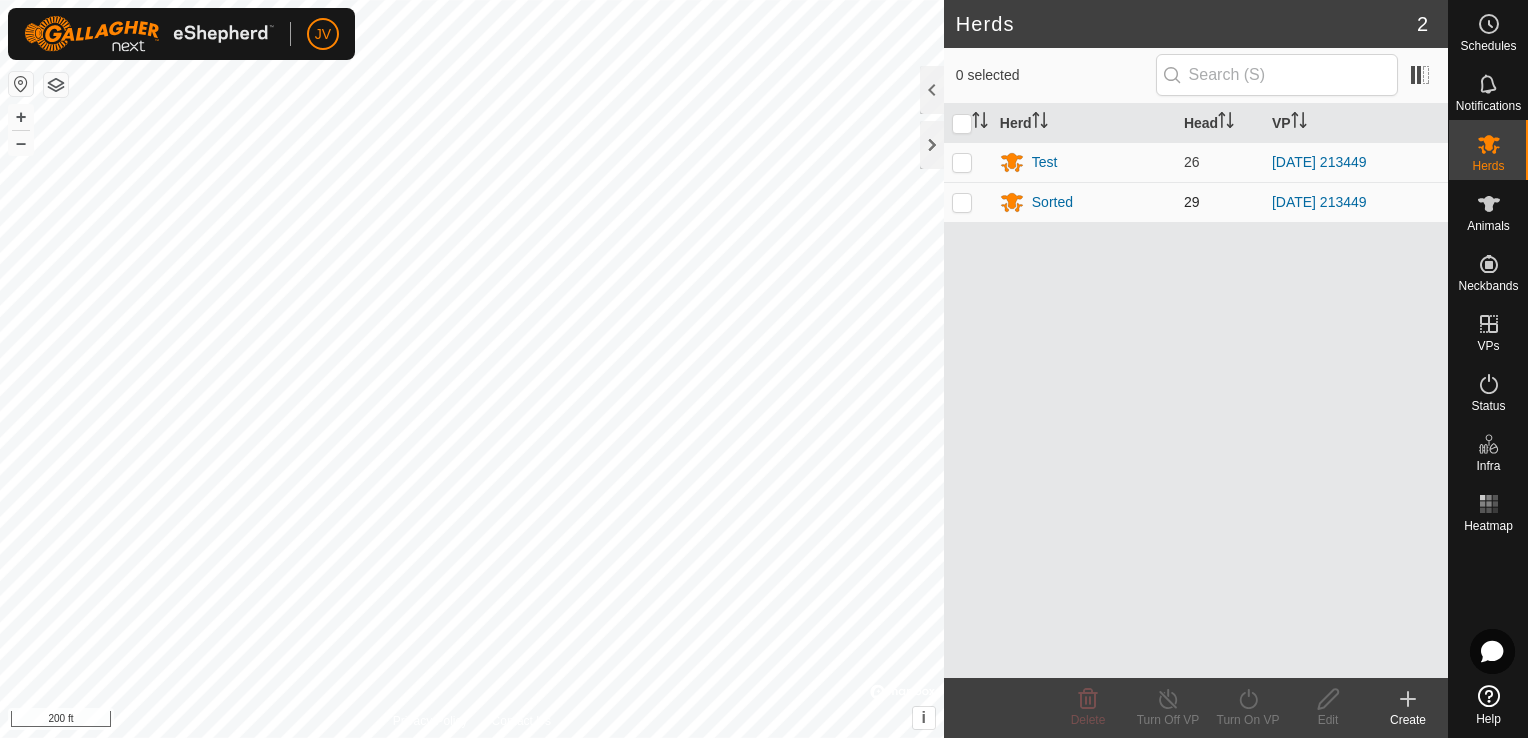 click at bounding box center [962, 202] 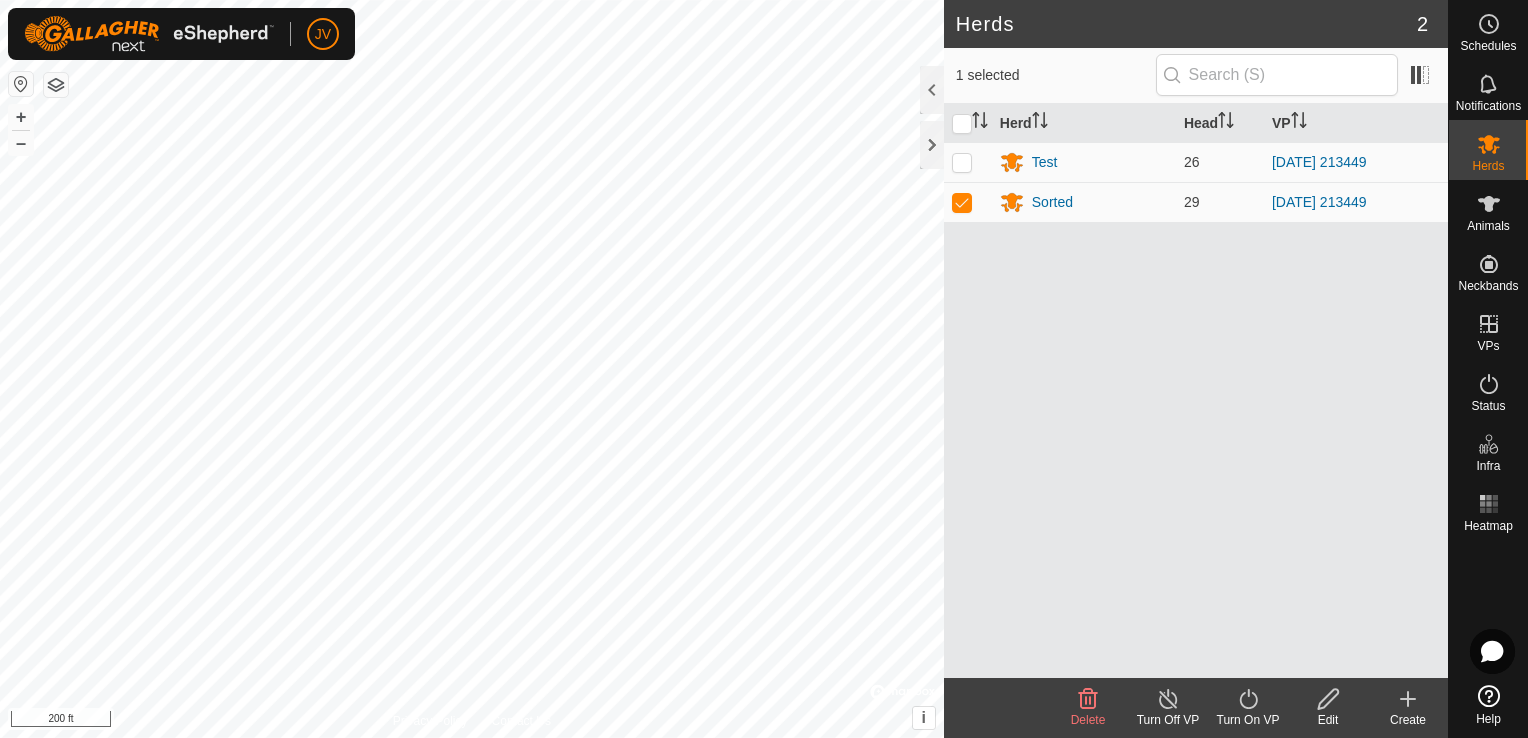 click 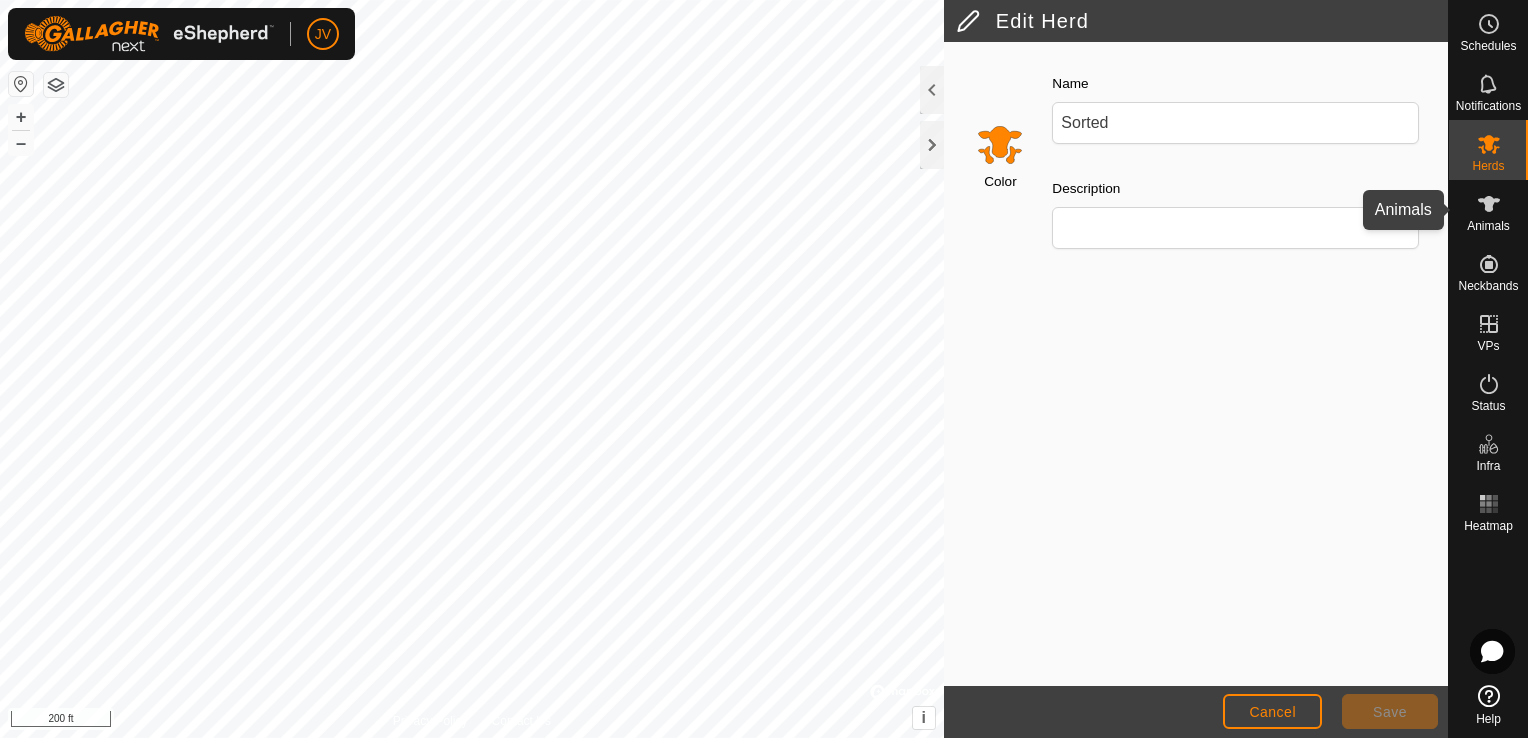 click 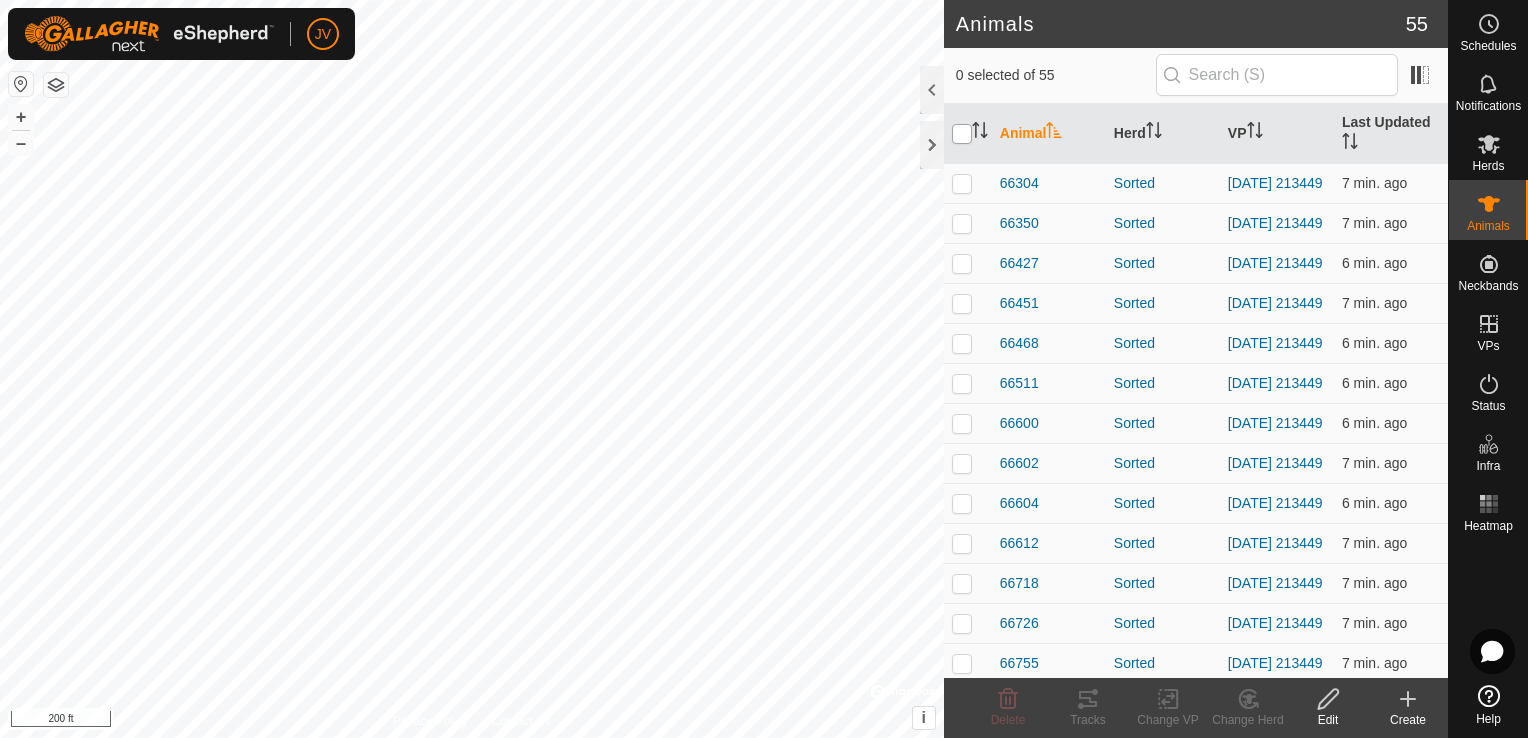 click at bounding box center (962, 134) 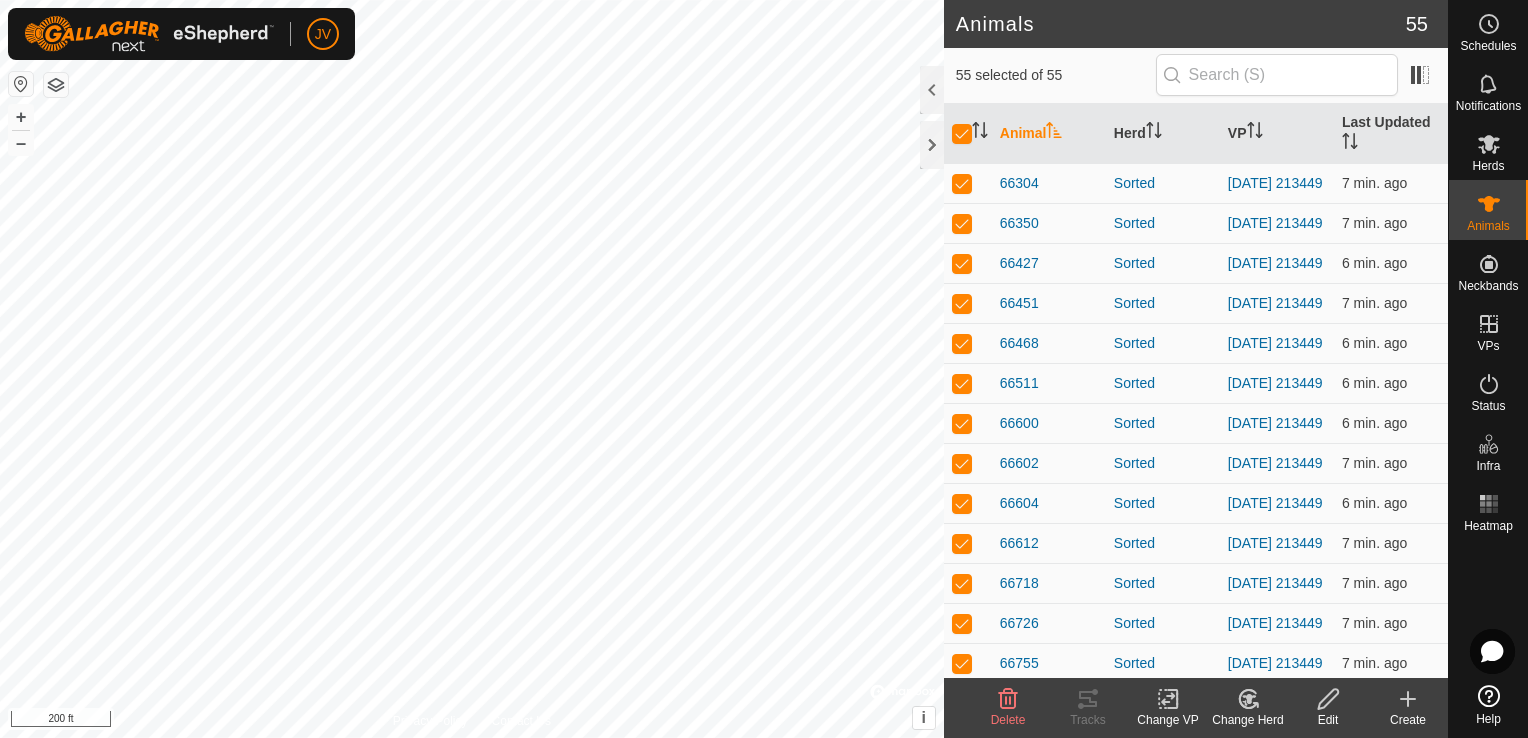 click 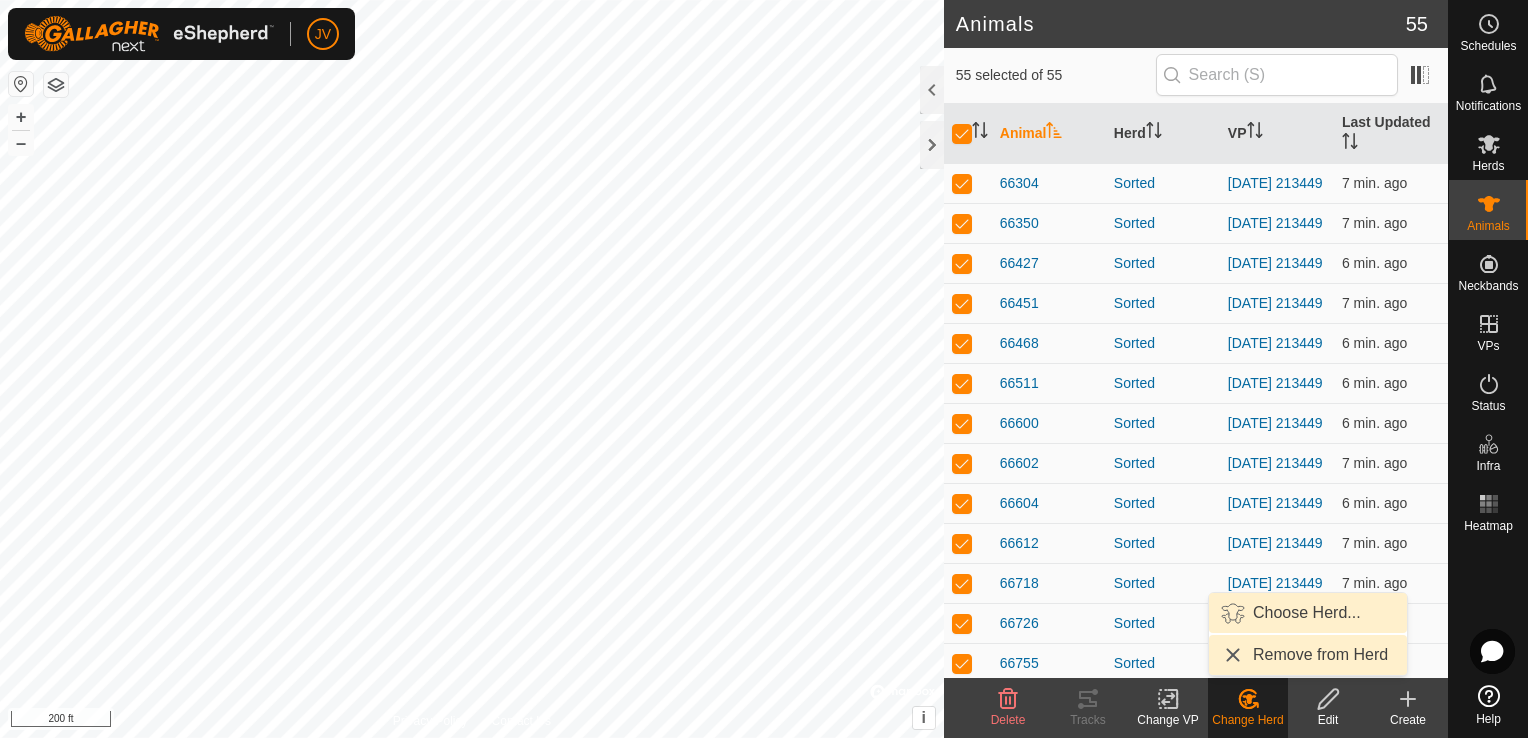 click on "Choose Herd..." at bounding box center [1308, 613] 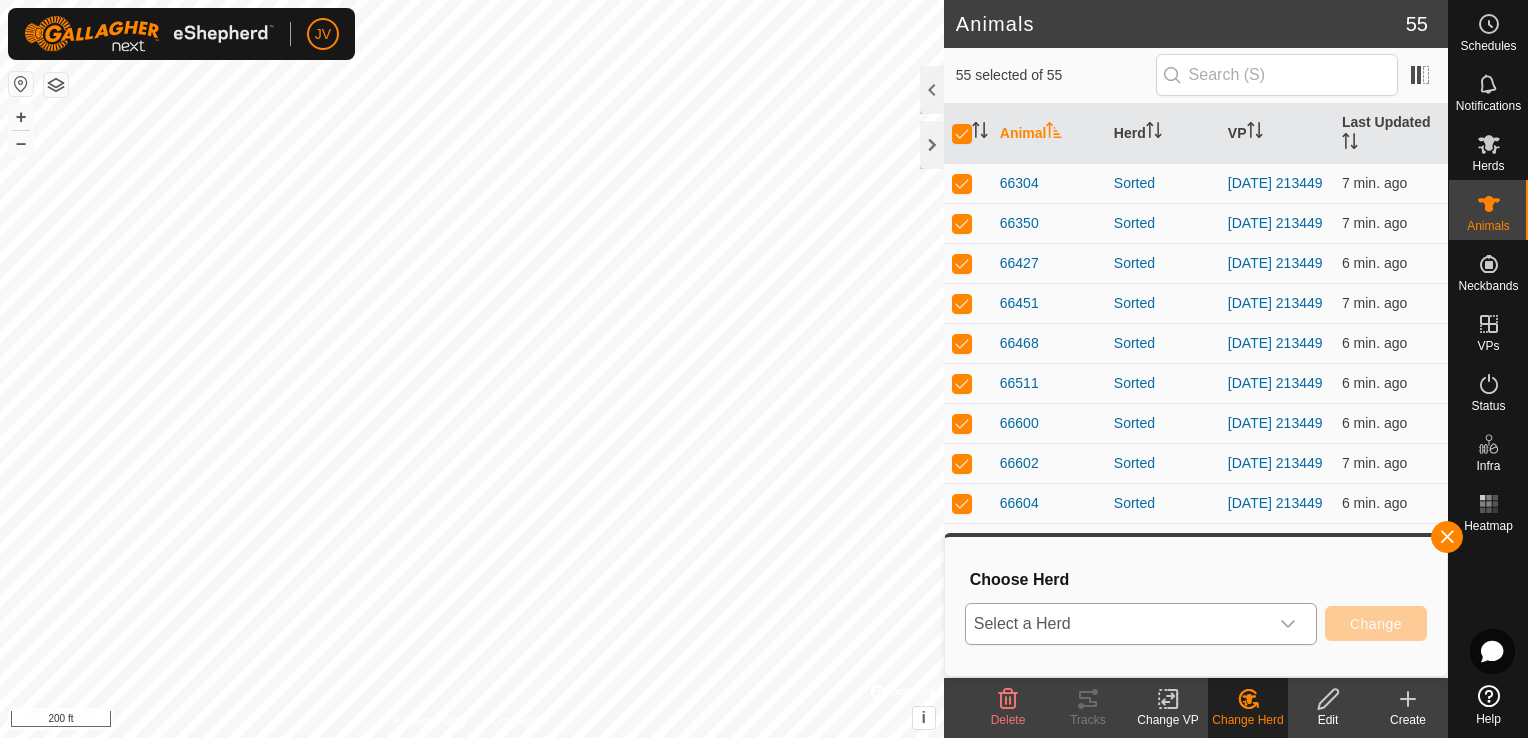 click on "Select a Herd" at bounding box center (1117, 624) 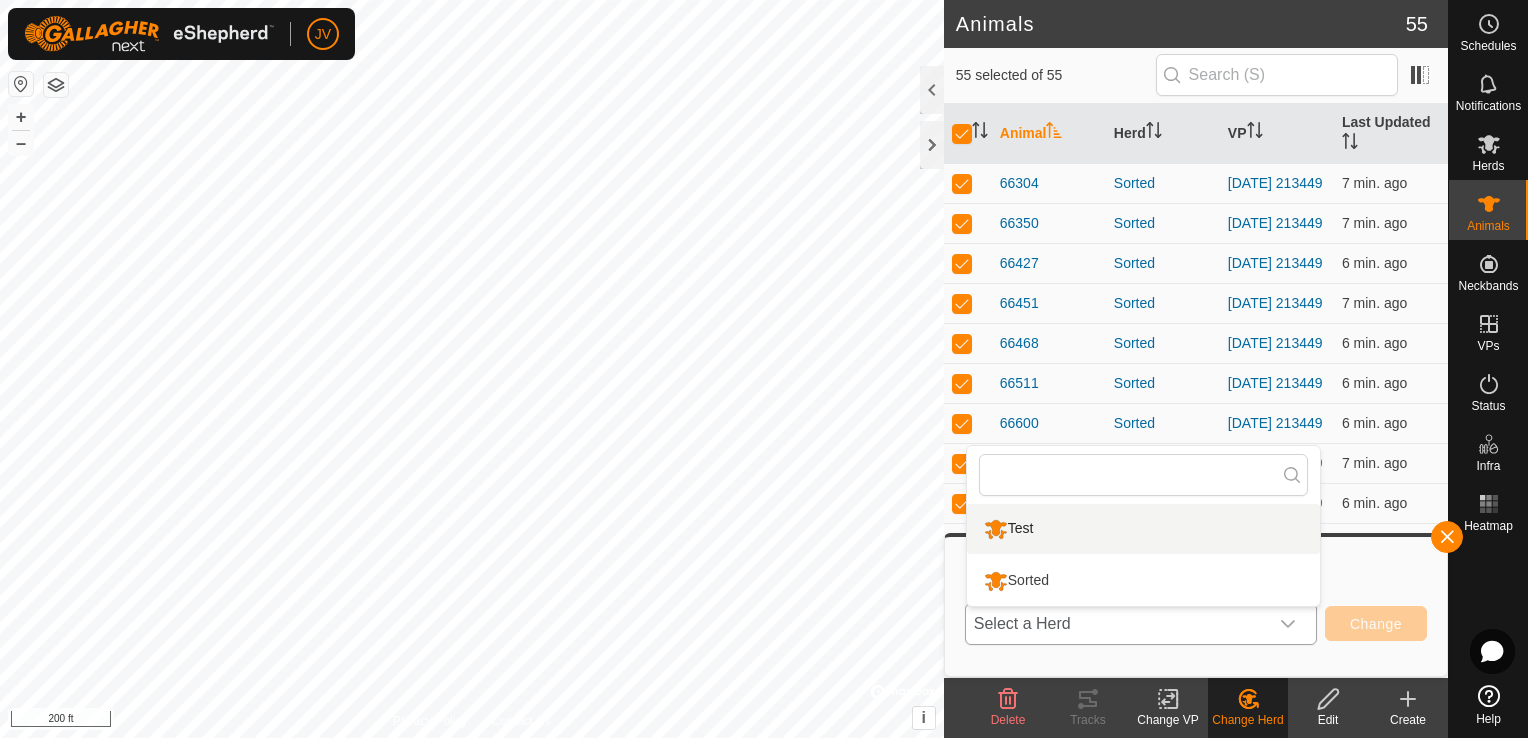 click on "Test" at bounding box center (1143, 529) 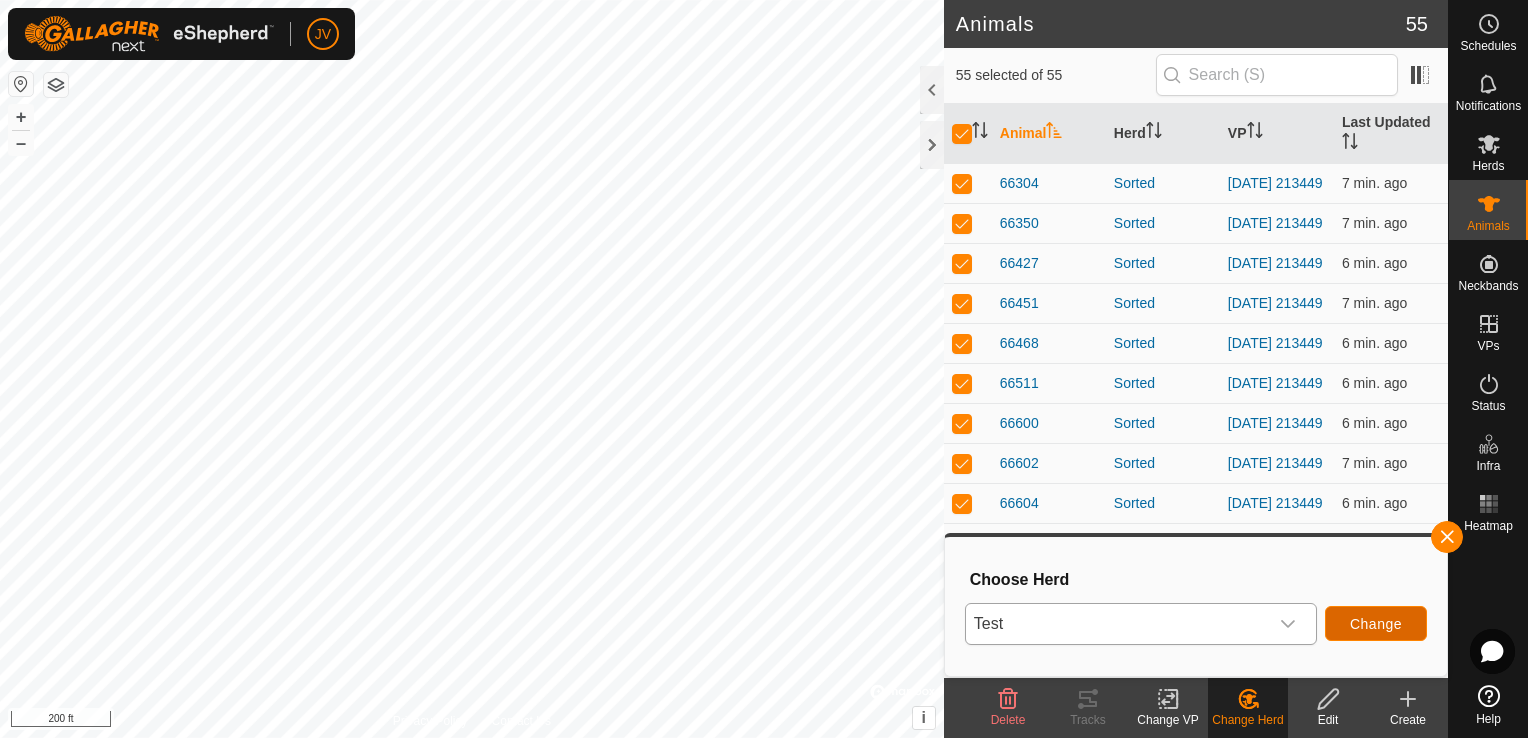 click on "Change" at bounding box center [1376, 623] 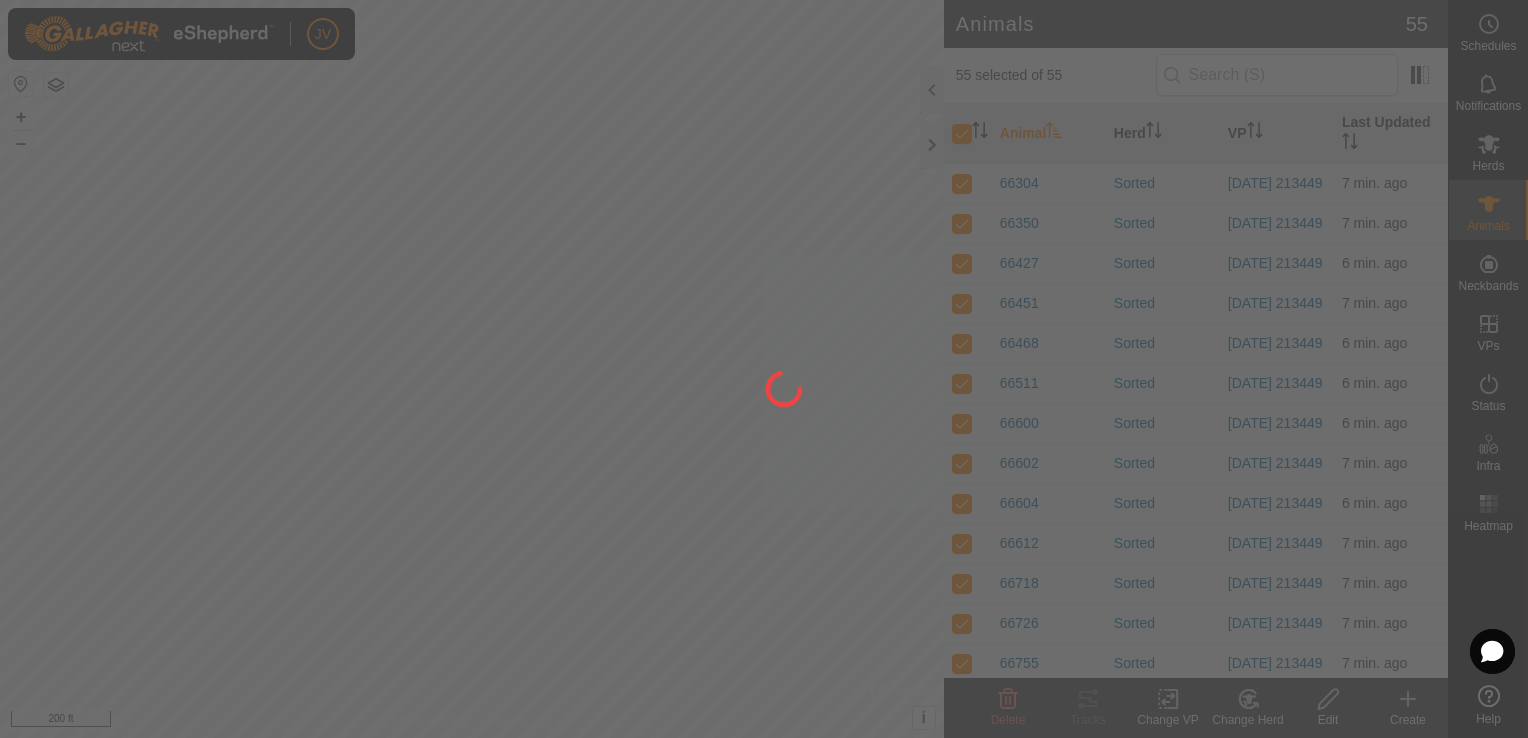 checkbox on "false" 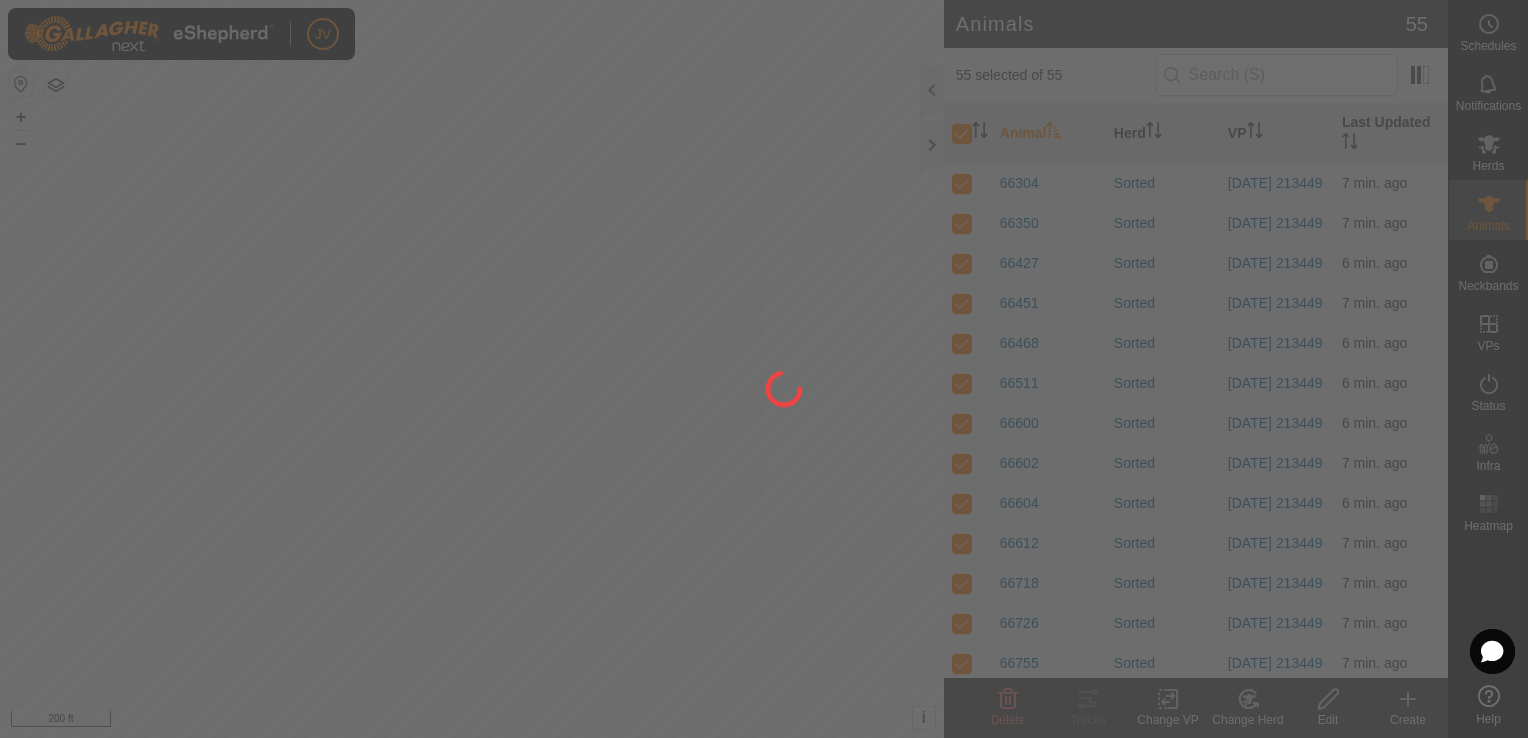 checkbox on "false" 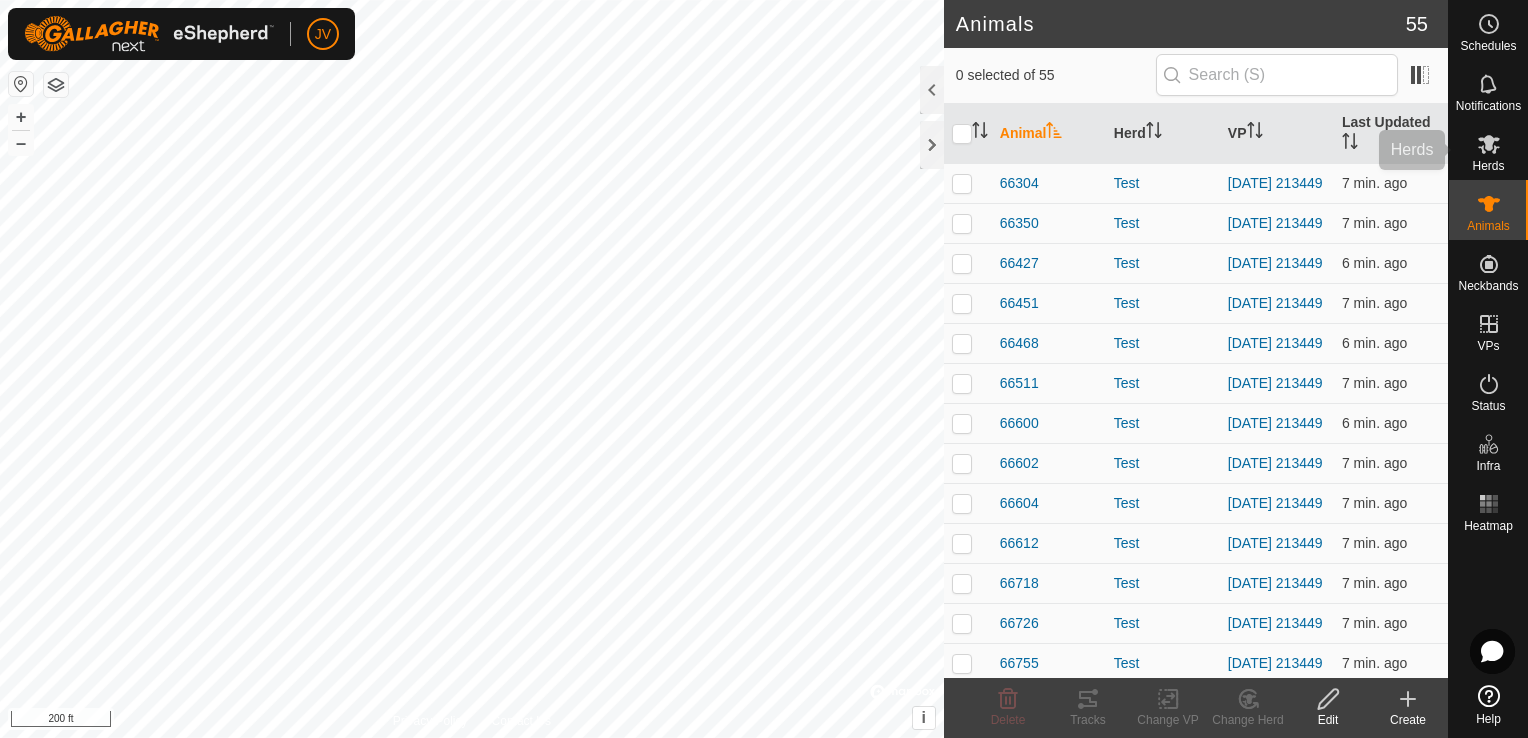 click 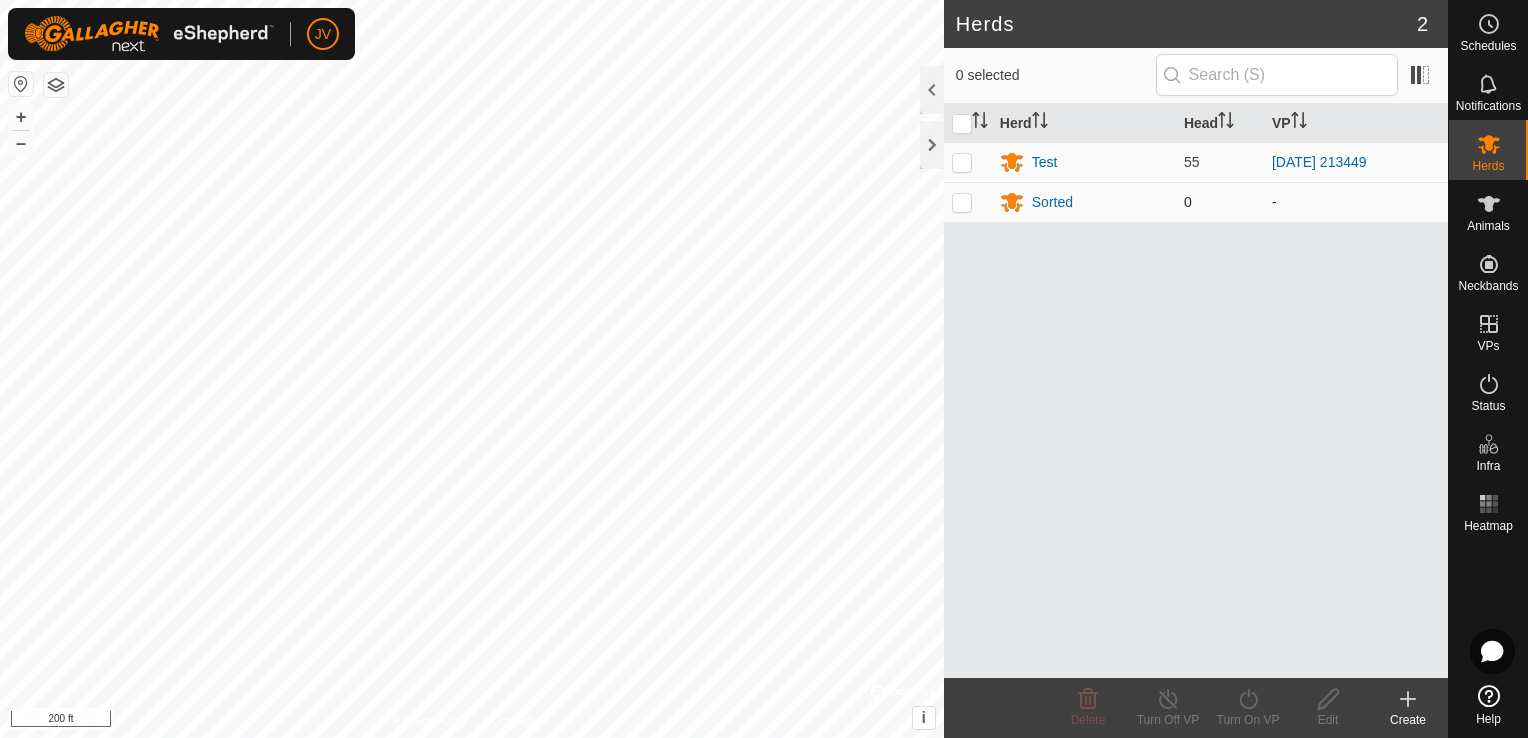 click at bounding box center (962, 202) 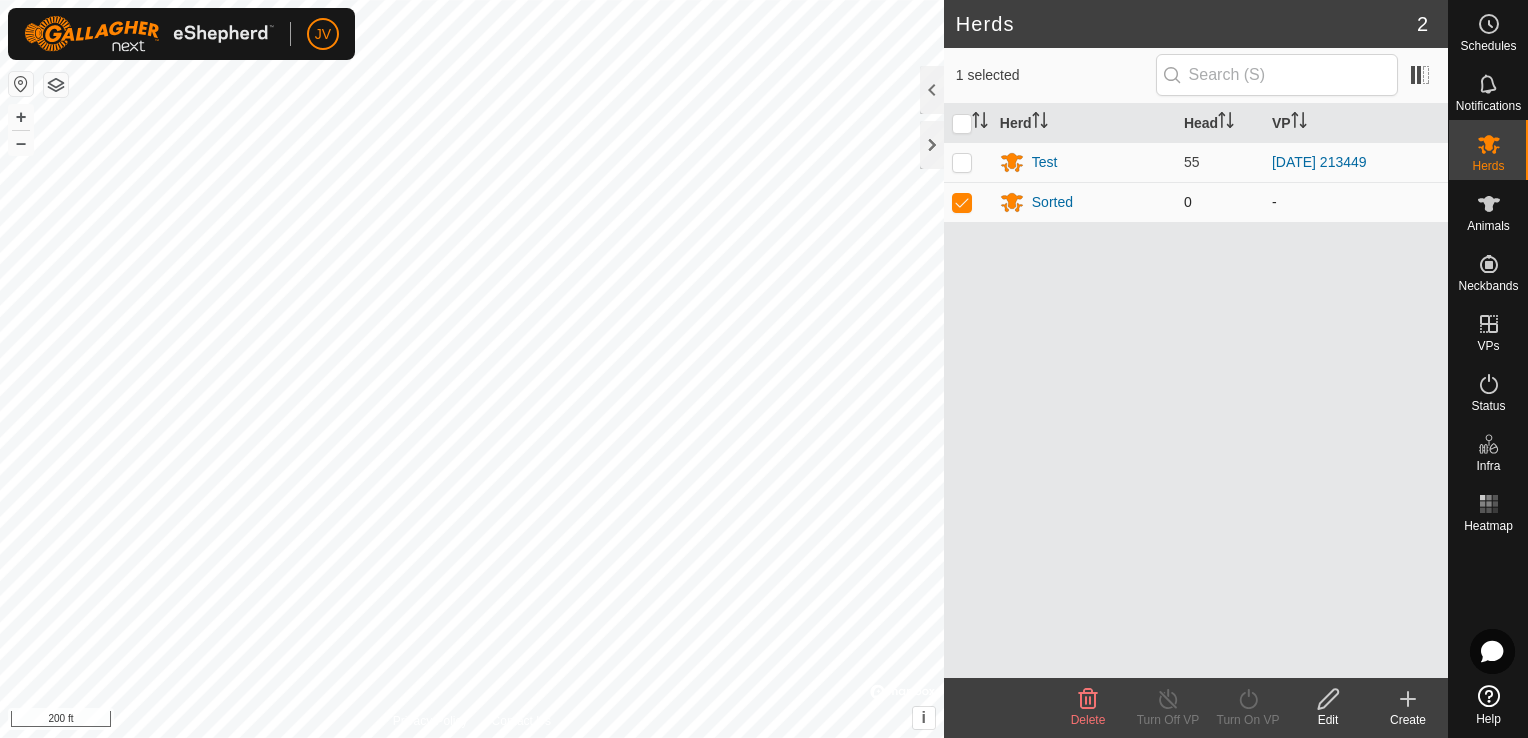 click at bounding box center [962, 202] 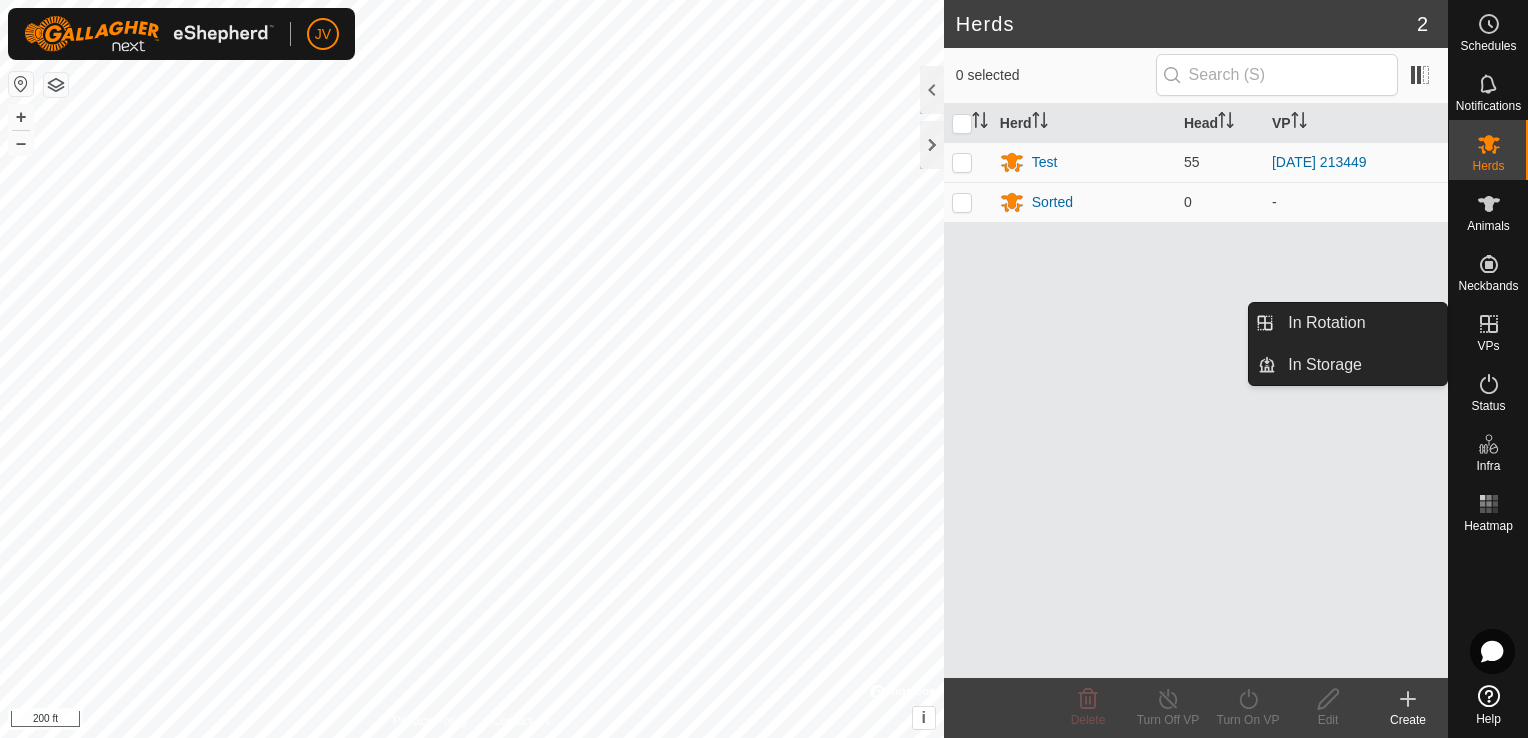 click 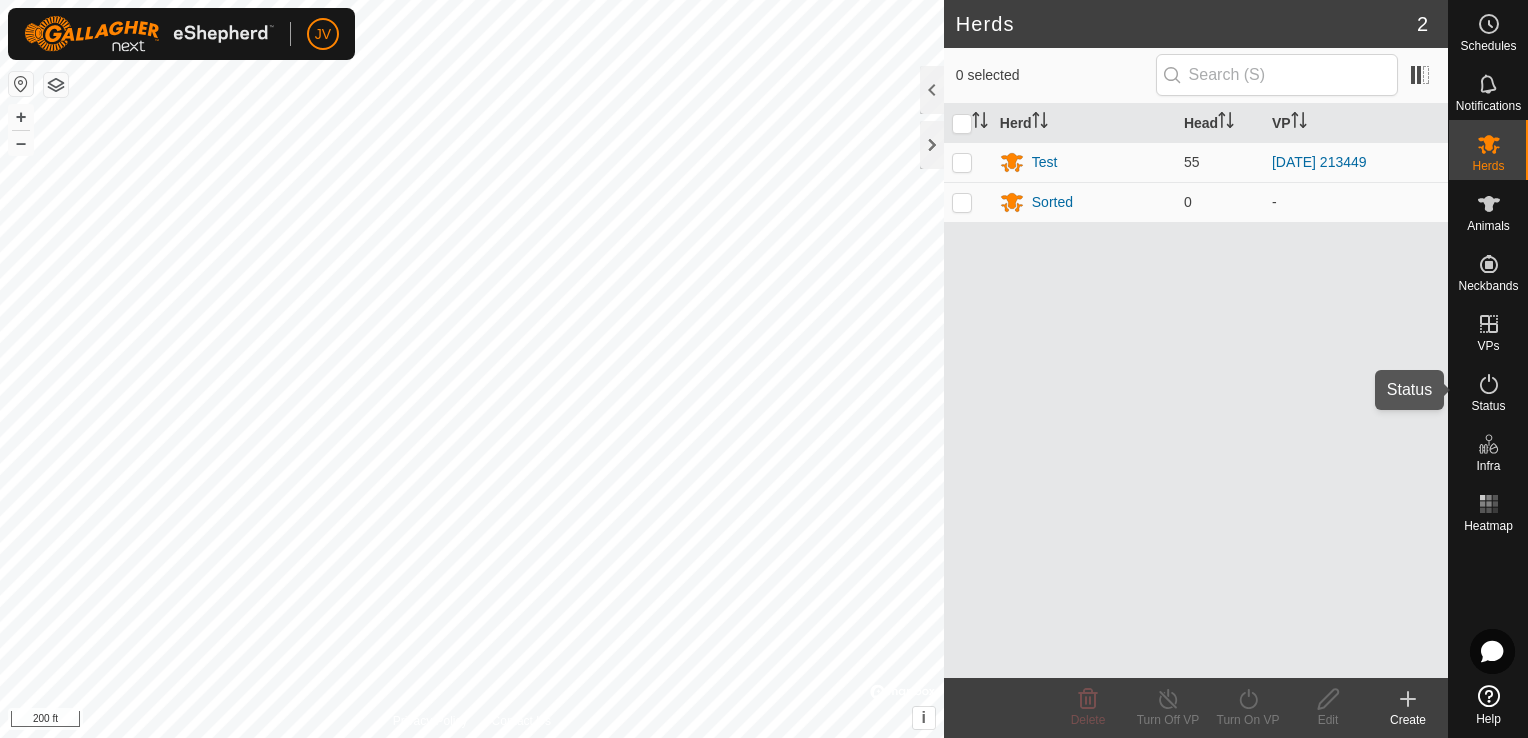 click on "Status" at bounding box center [1488, 406] 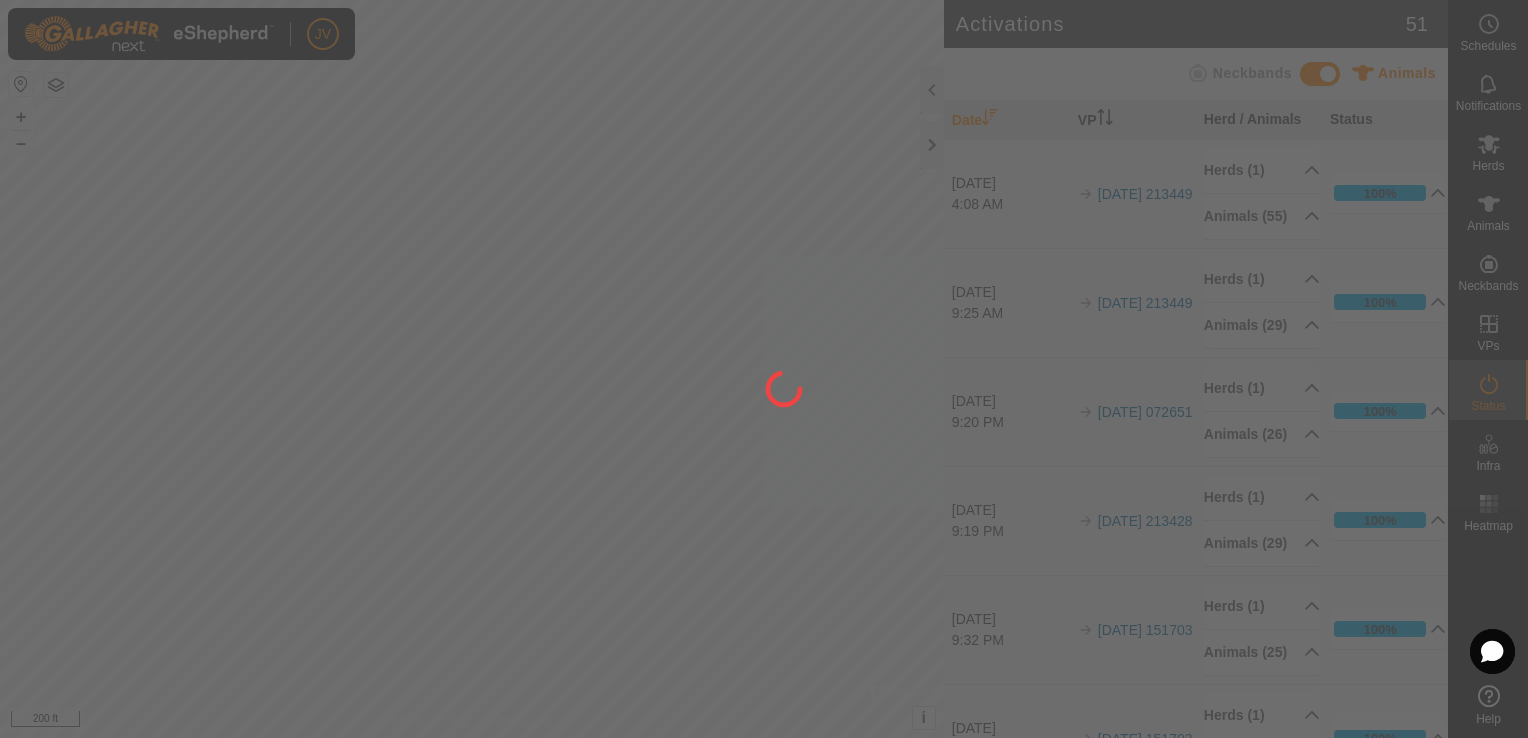 click 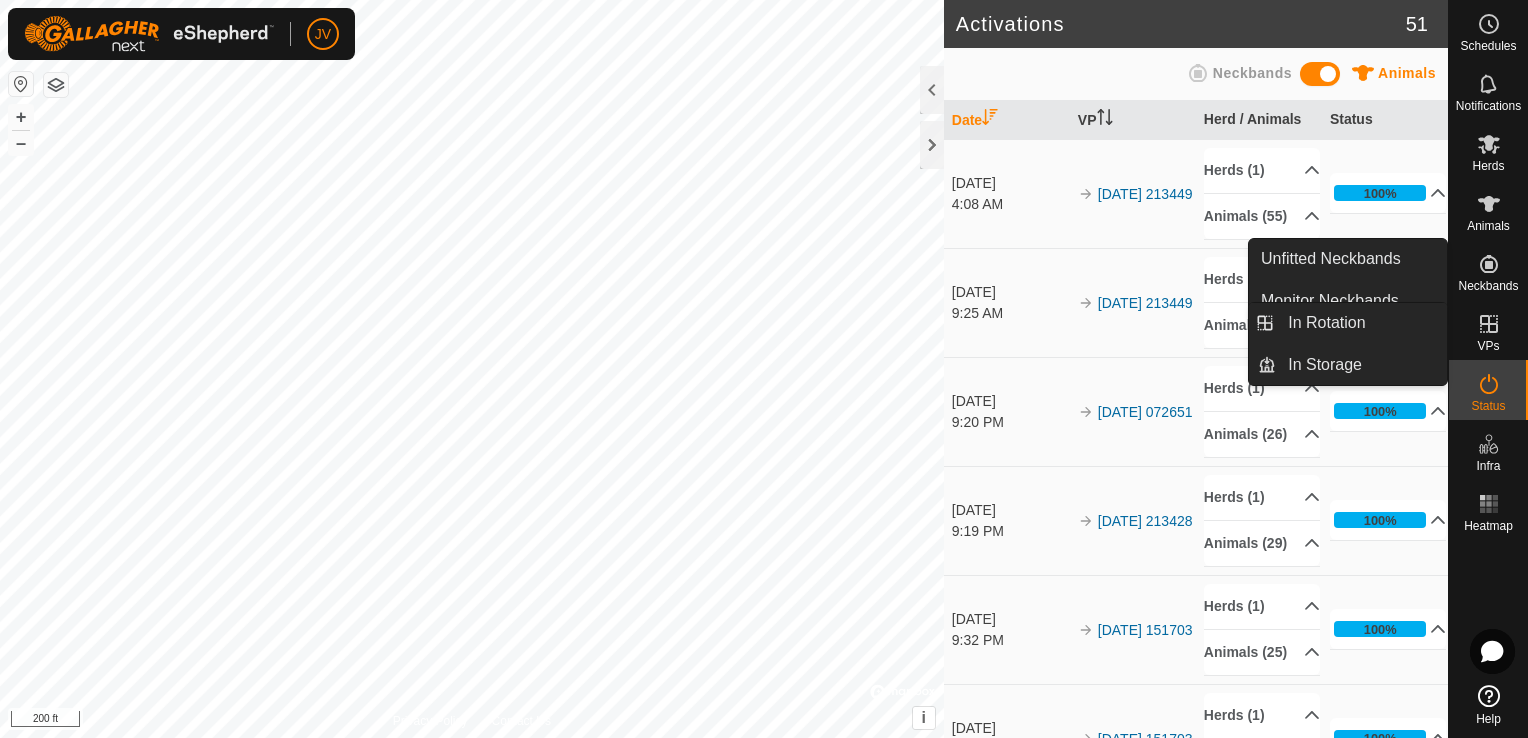 click 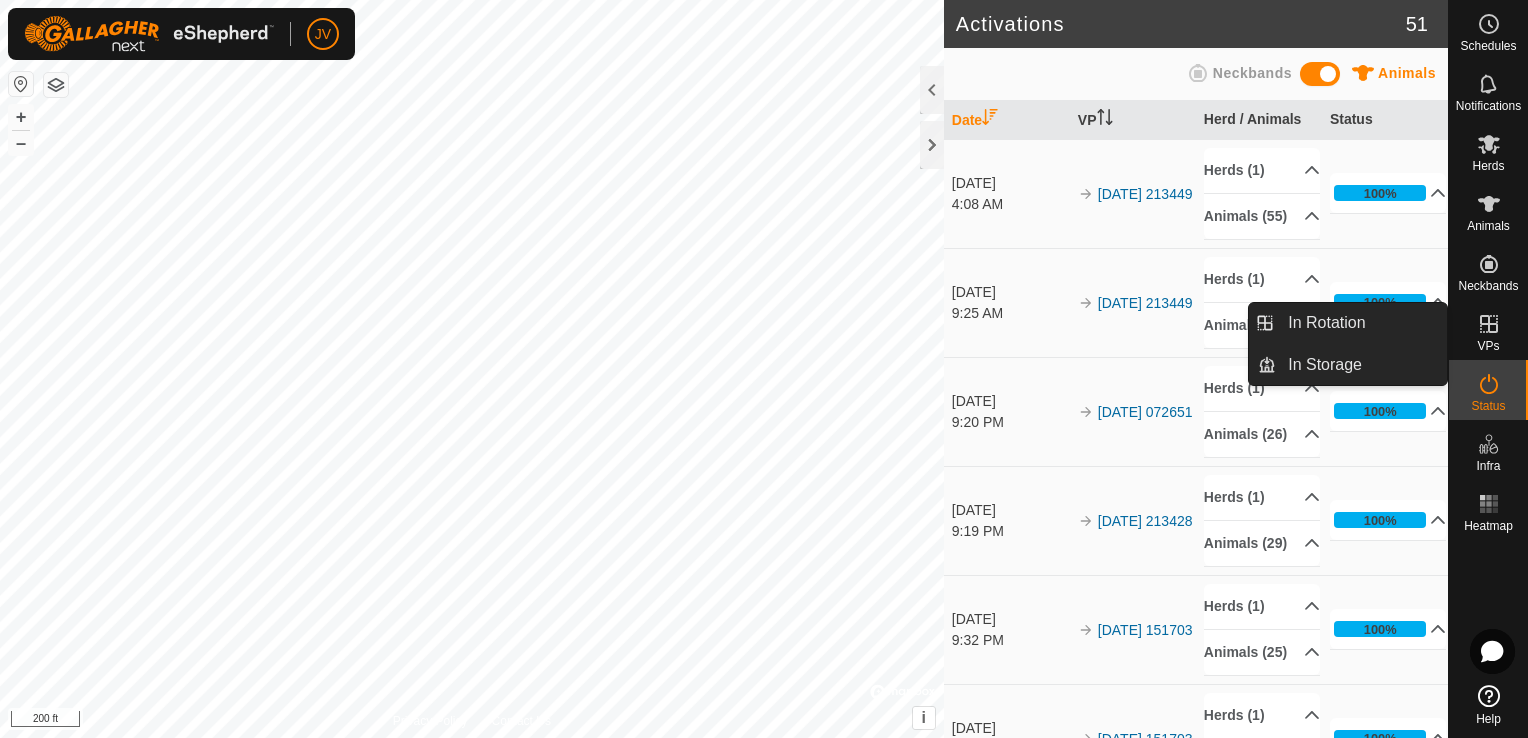 click 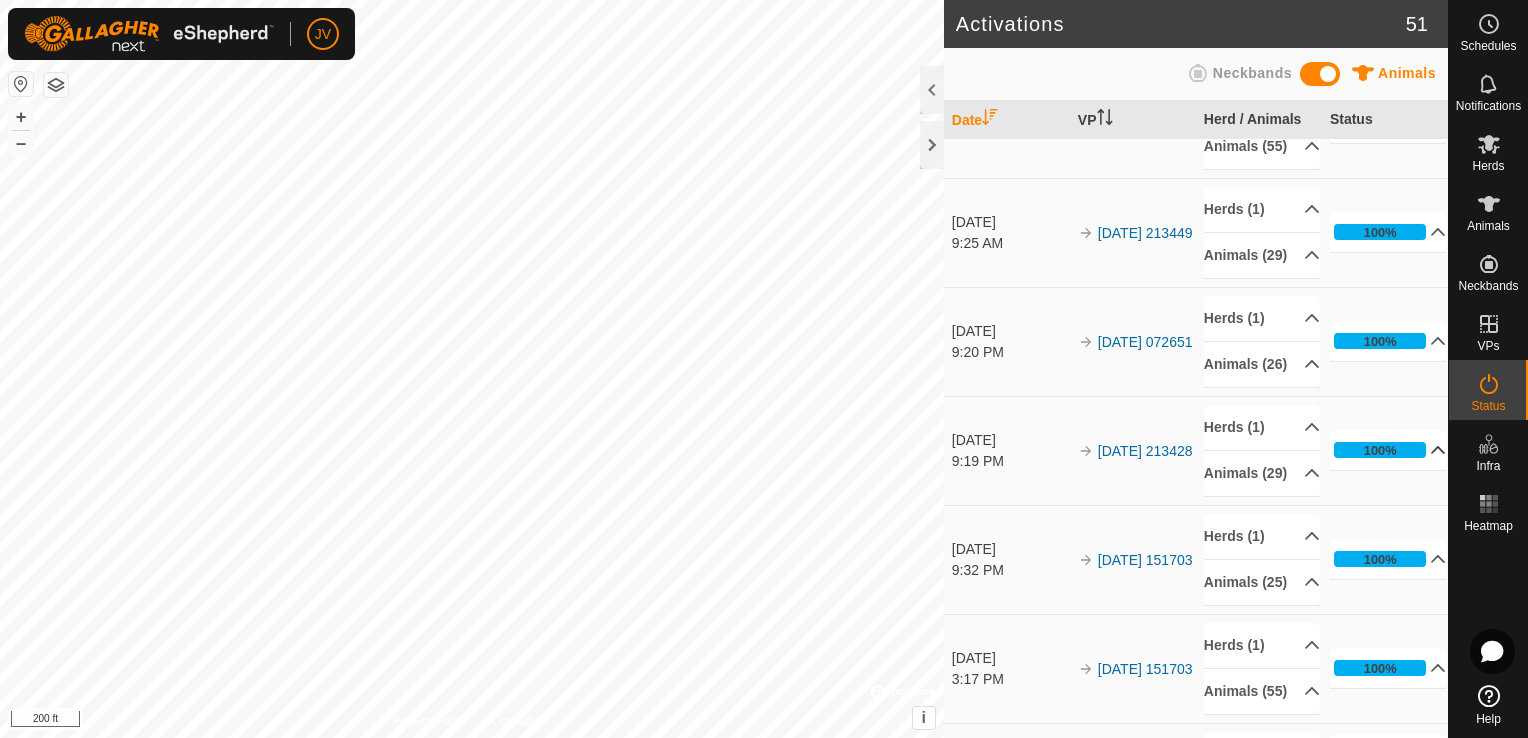 scroll, scrollTop: 72, scrollLeft: 0, axis: vertical 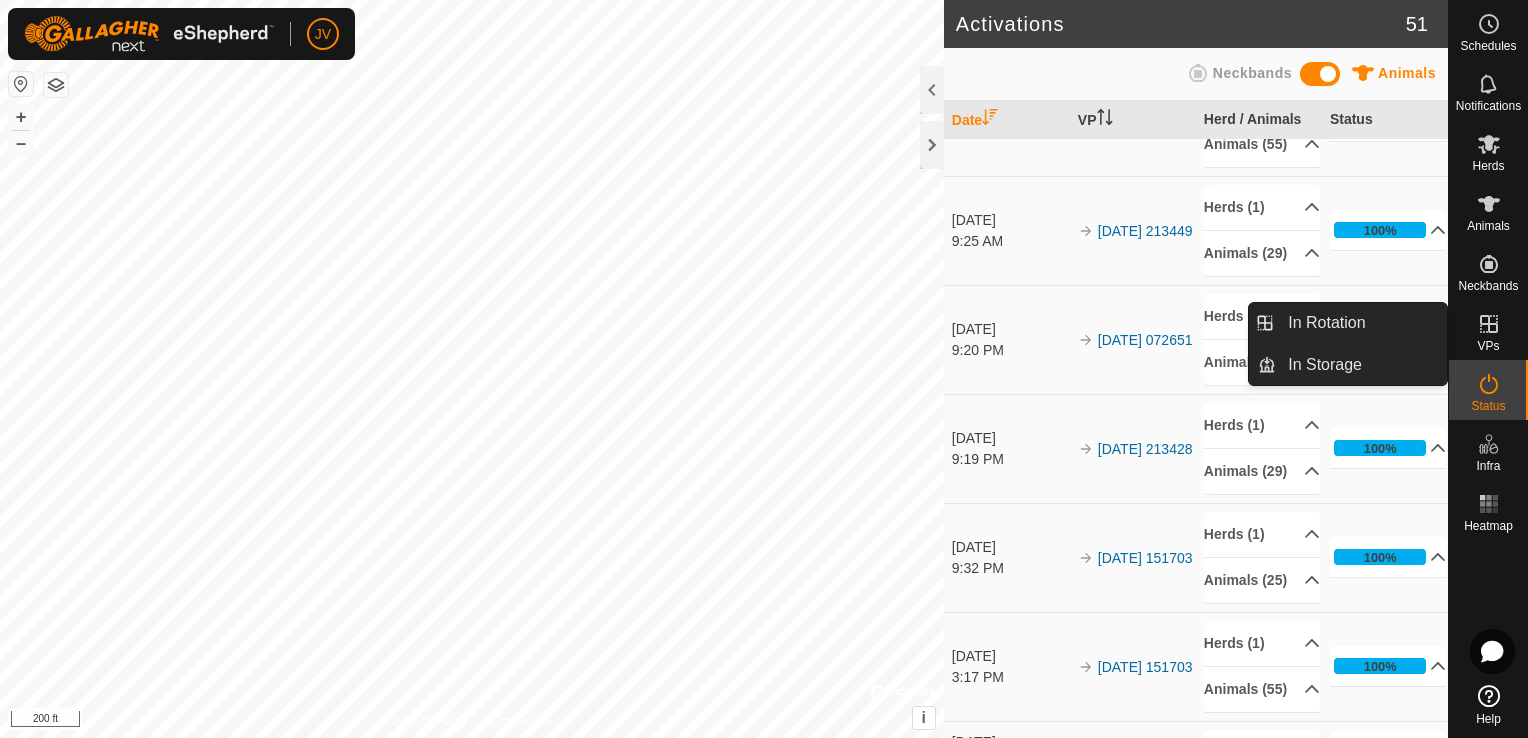 click on "VPs" at bounding box center (1488, 330) 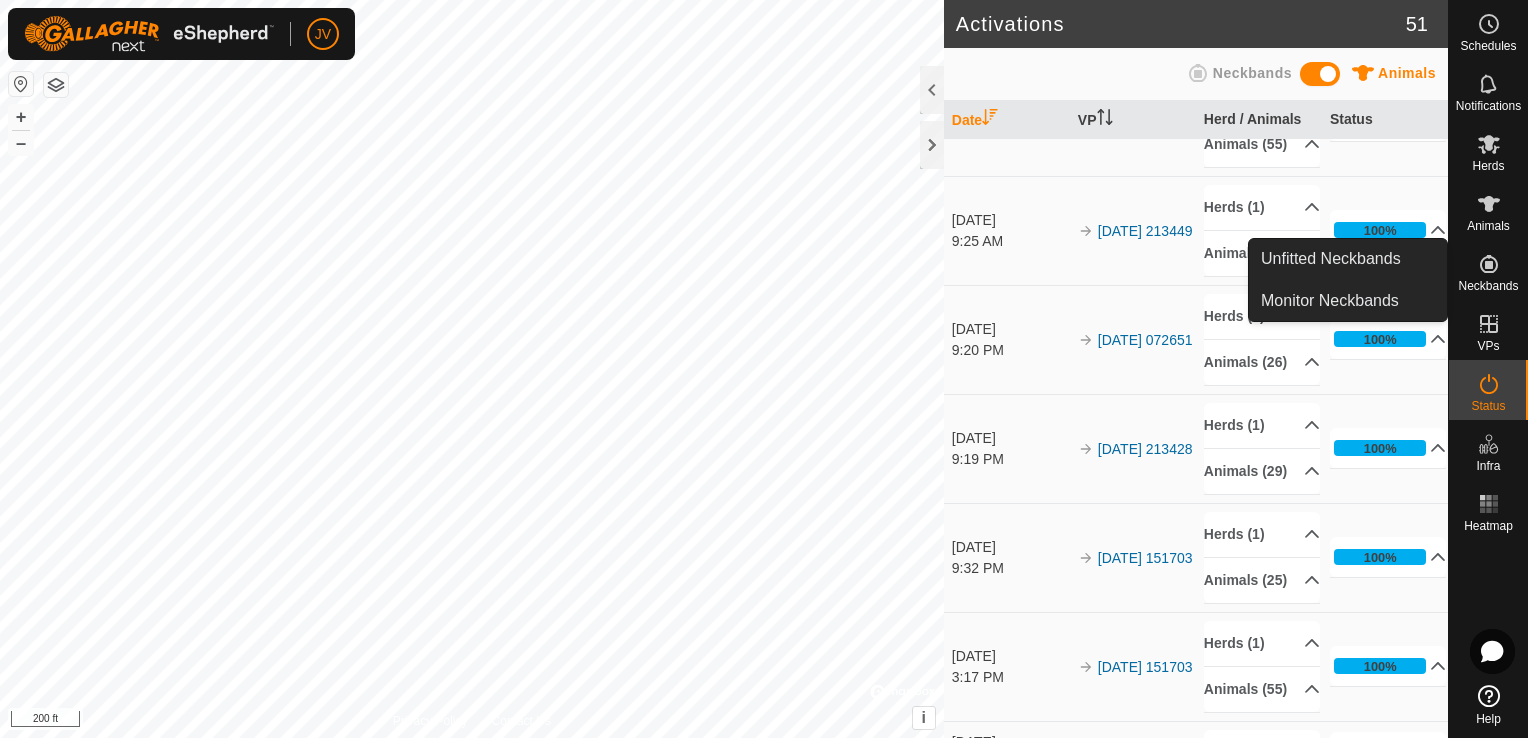 click on "Neckbands" at bounding box center (1488, 286) 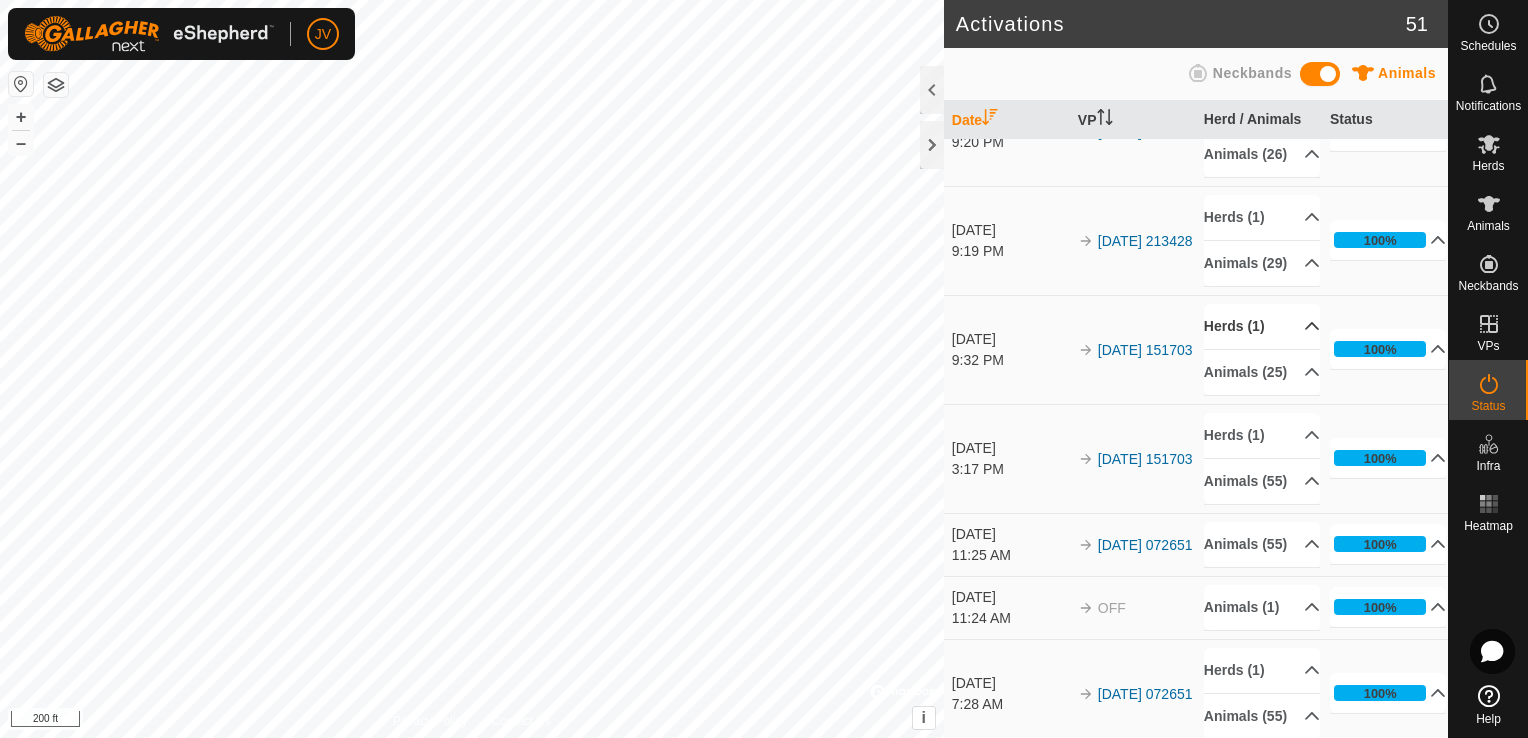 scroll, scrollTop: 288, scrollLeft: 0, axis: vertical 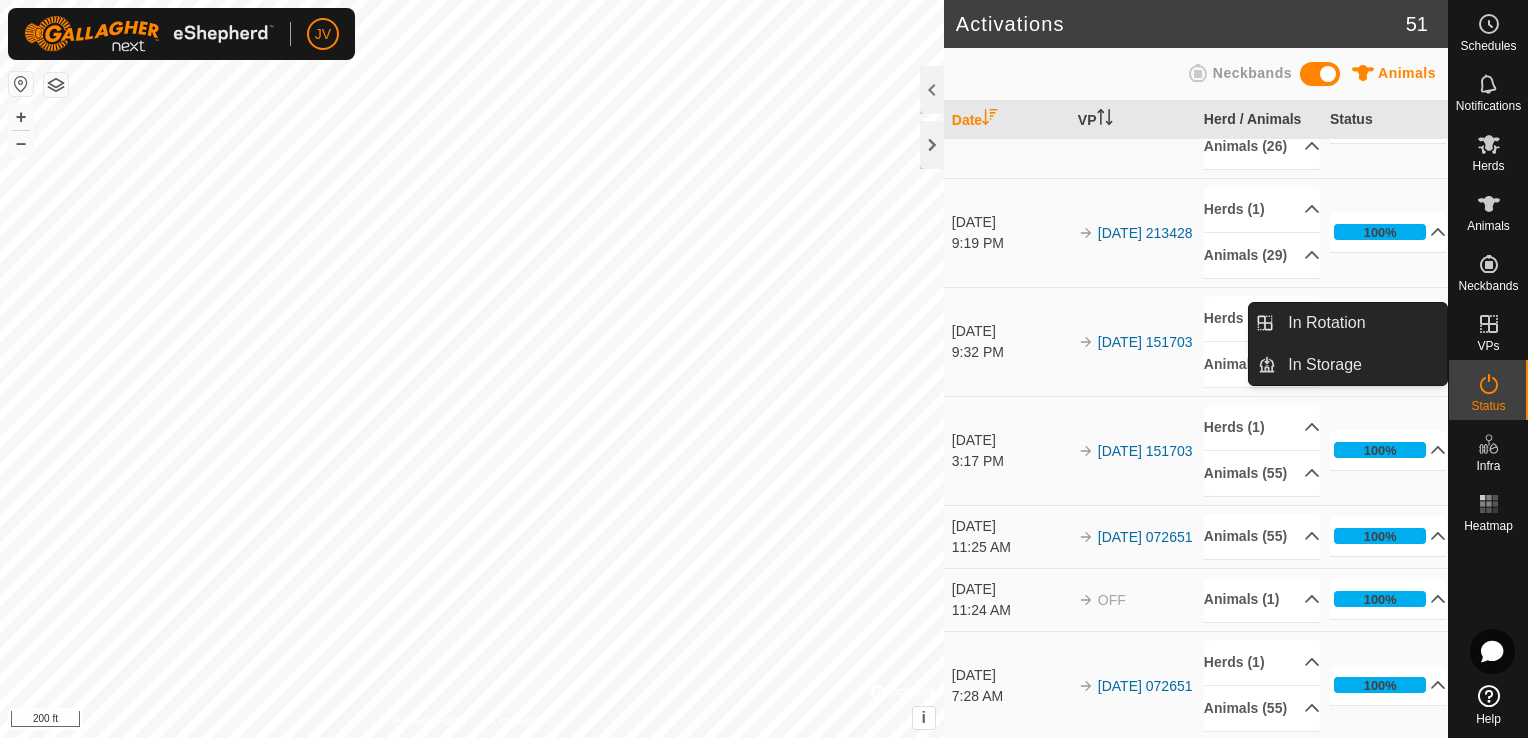 click 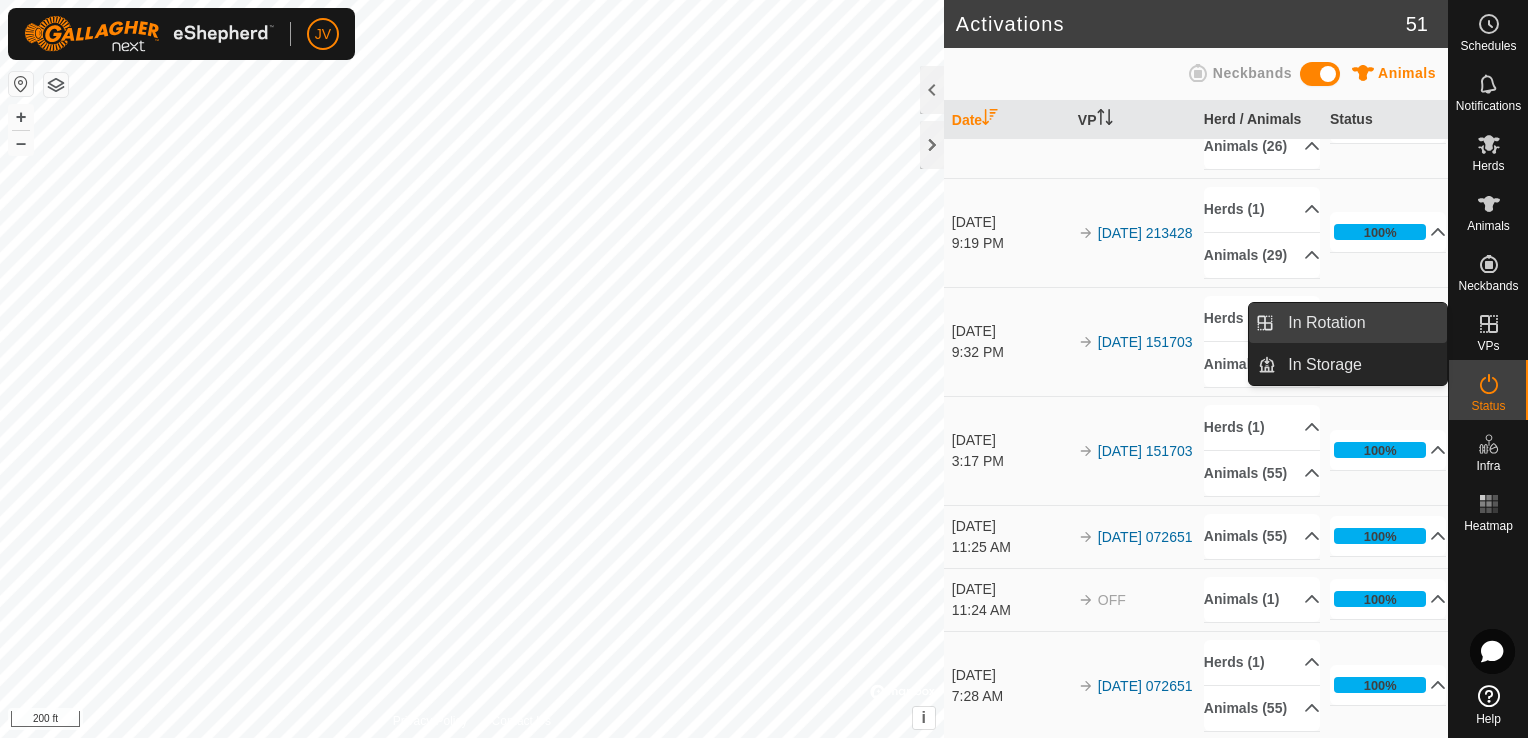 click on "In Rotation" at bounding box center (1361, 323) 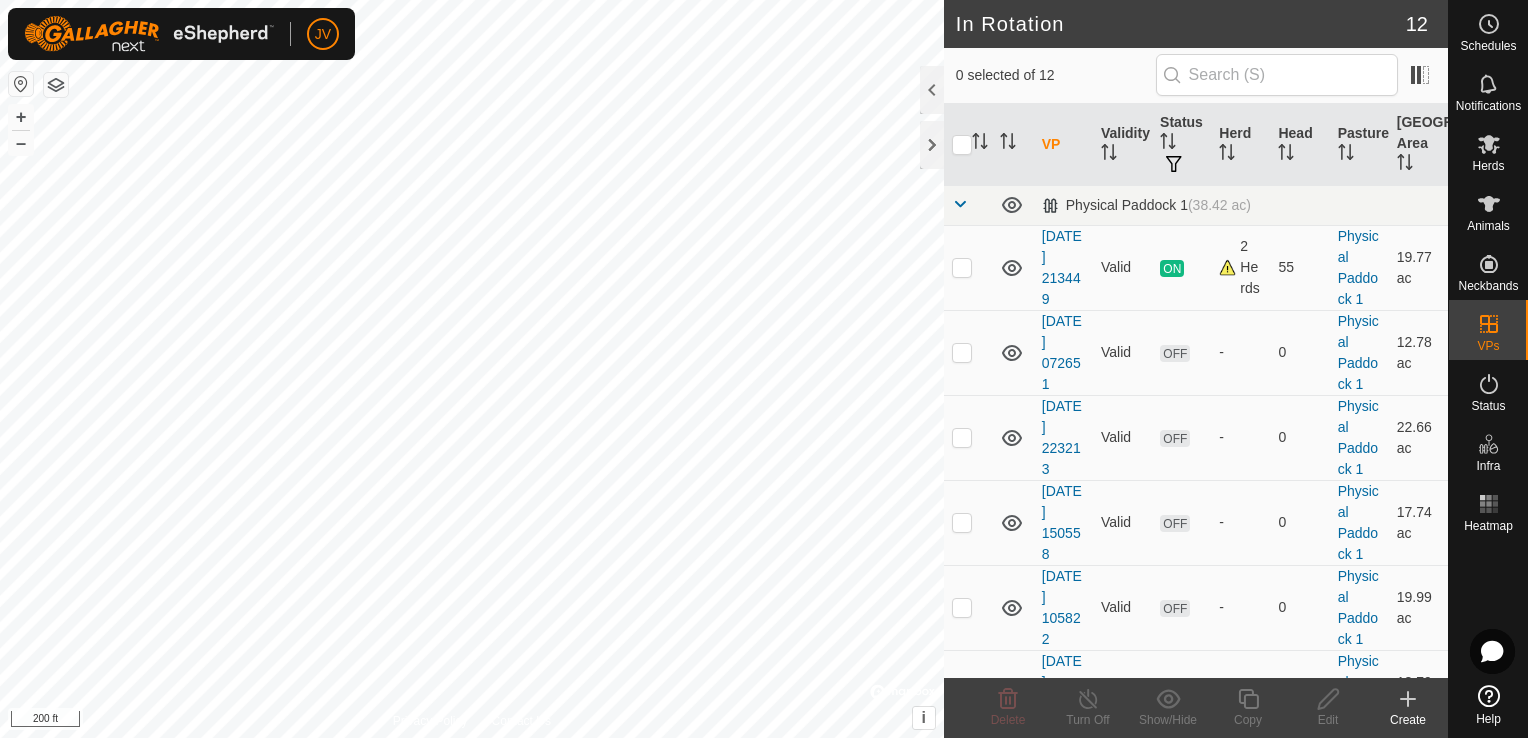 click 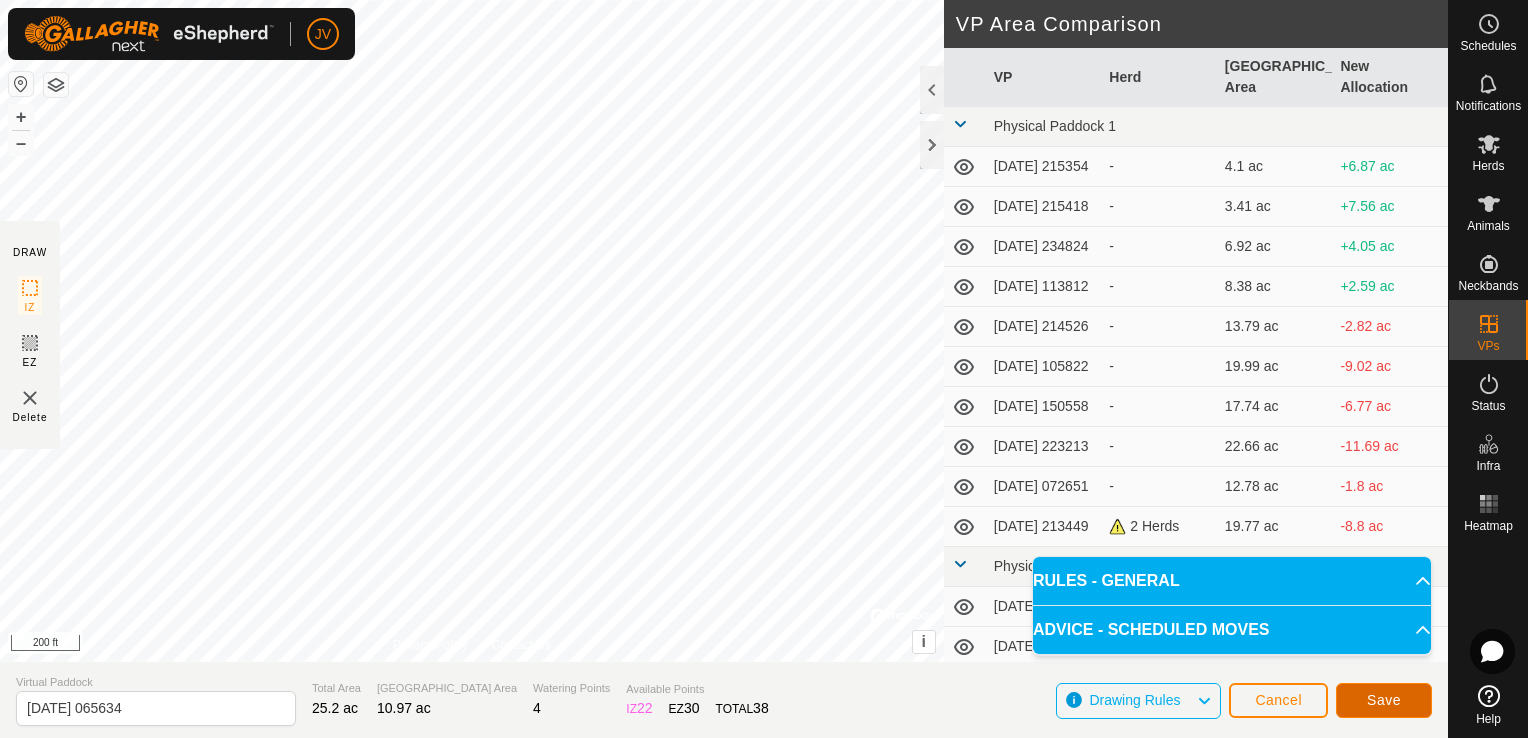 click on "Save" 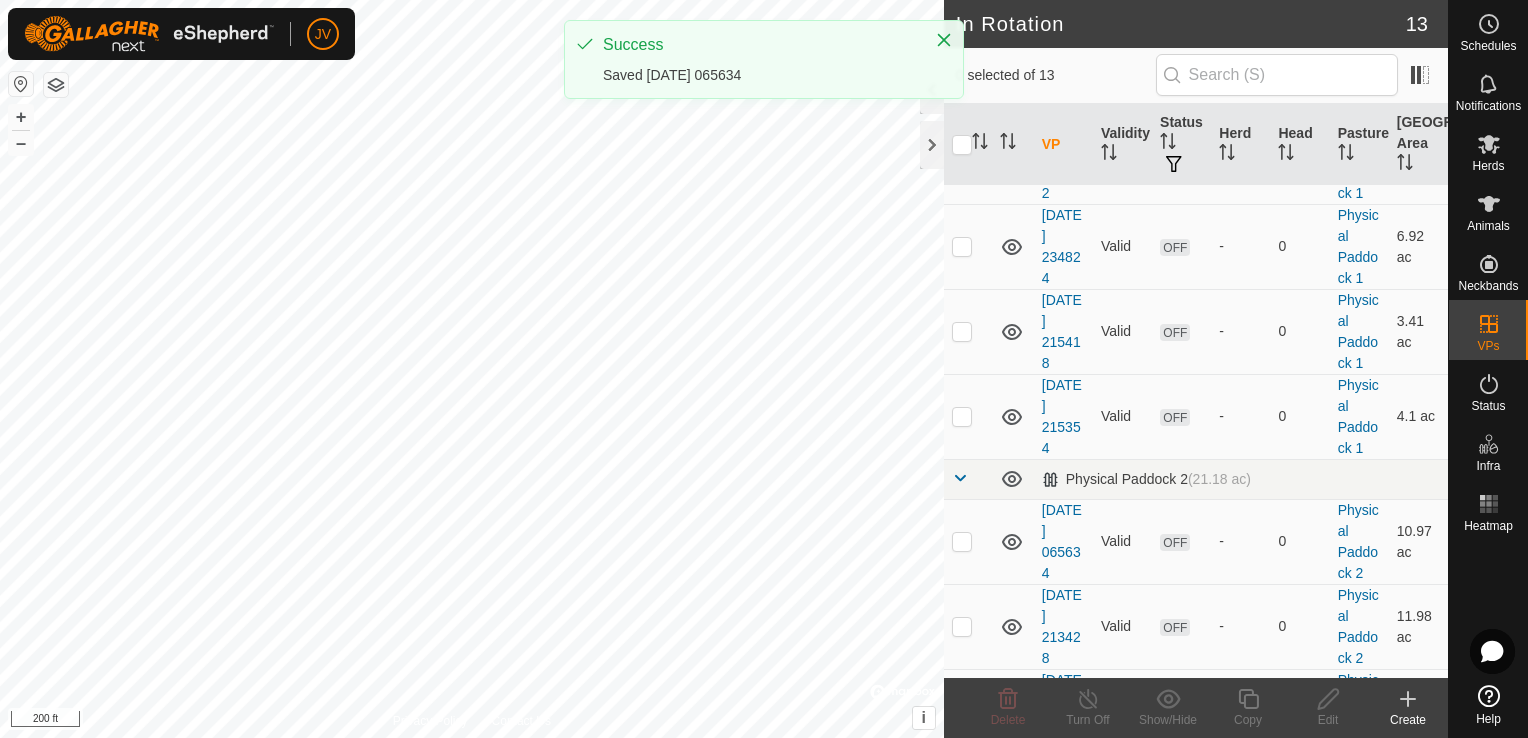 scroll, scrollTop: 688, scrollLeft: 0, axis: vertical 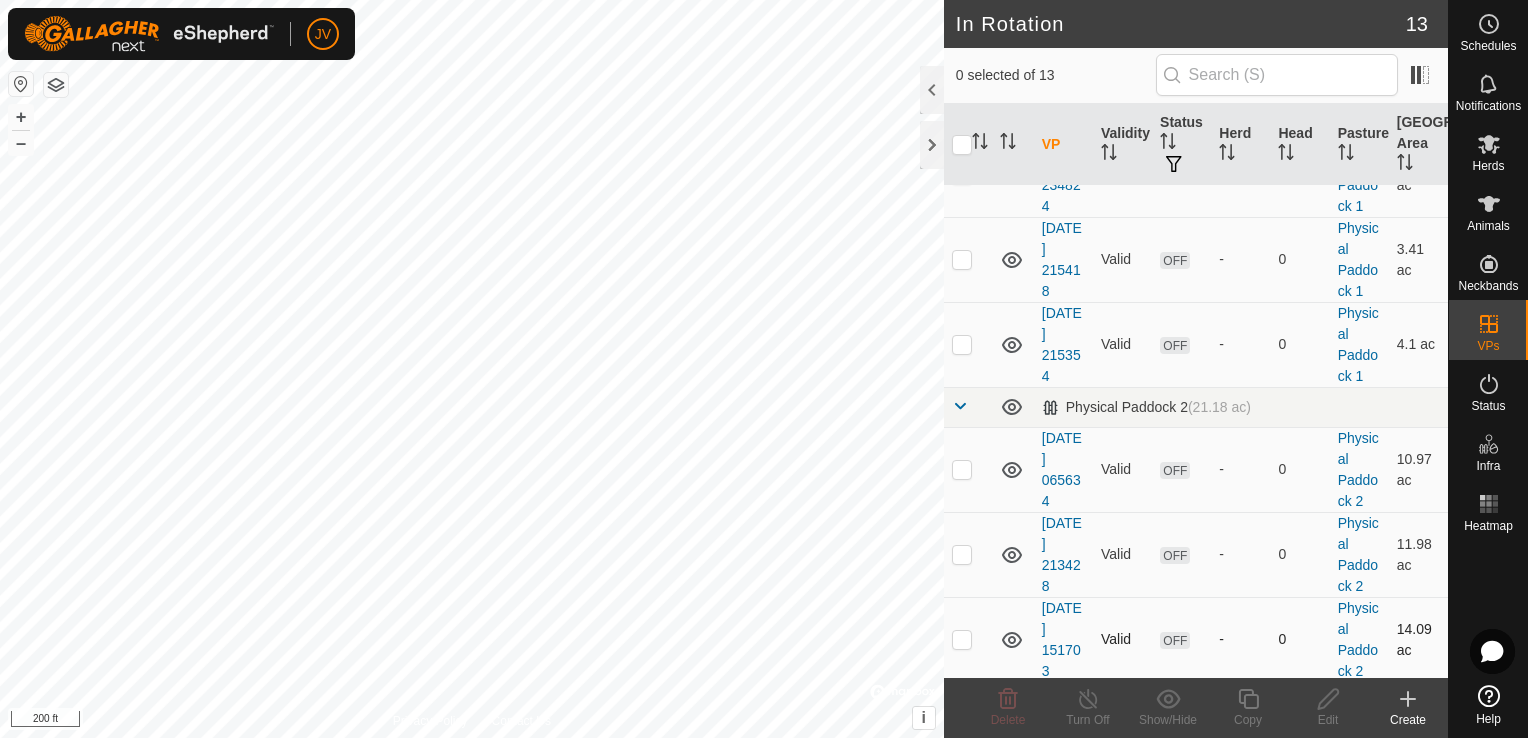 checkbox on "true" 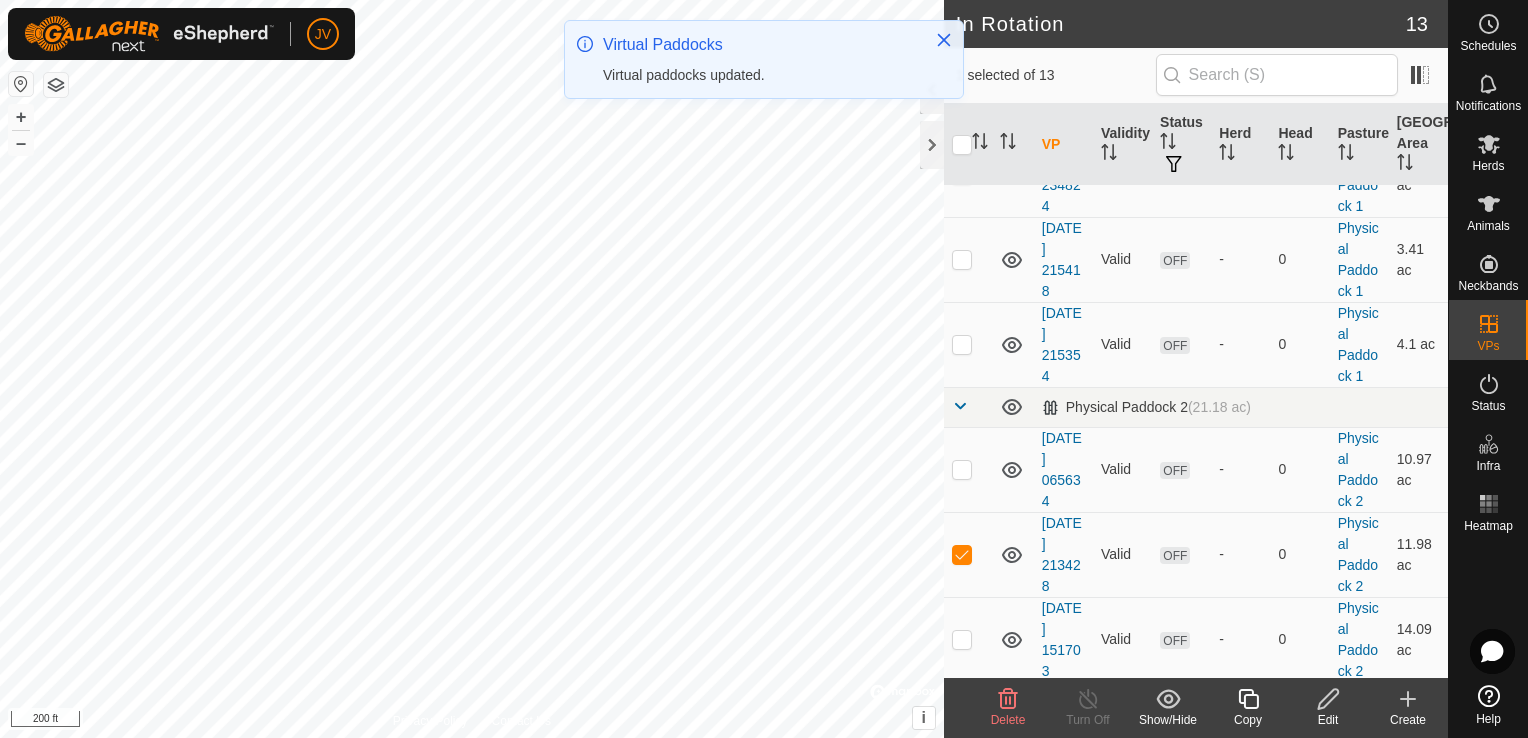 scroll, scrollTop: 0, scrollLeft: 0, axis: both 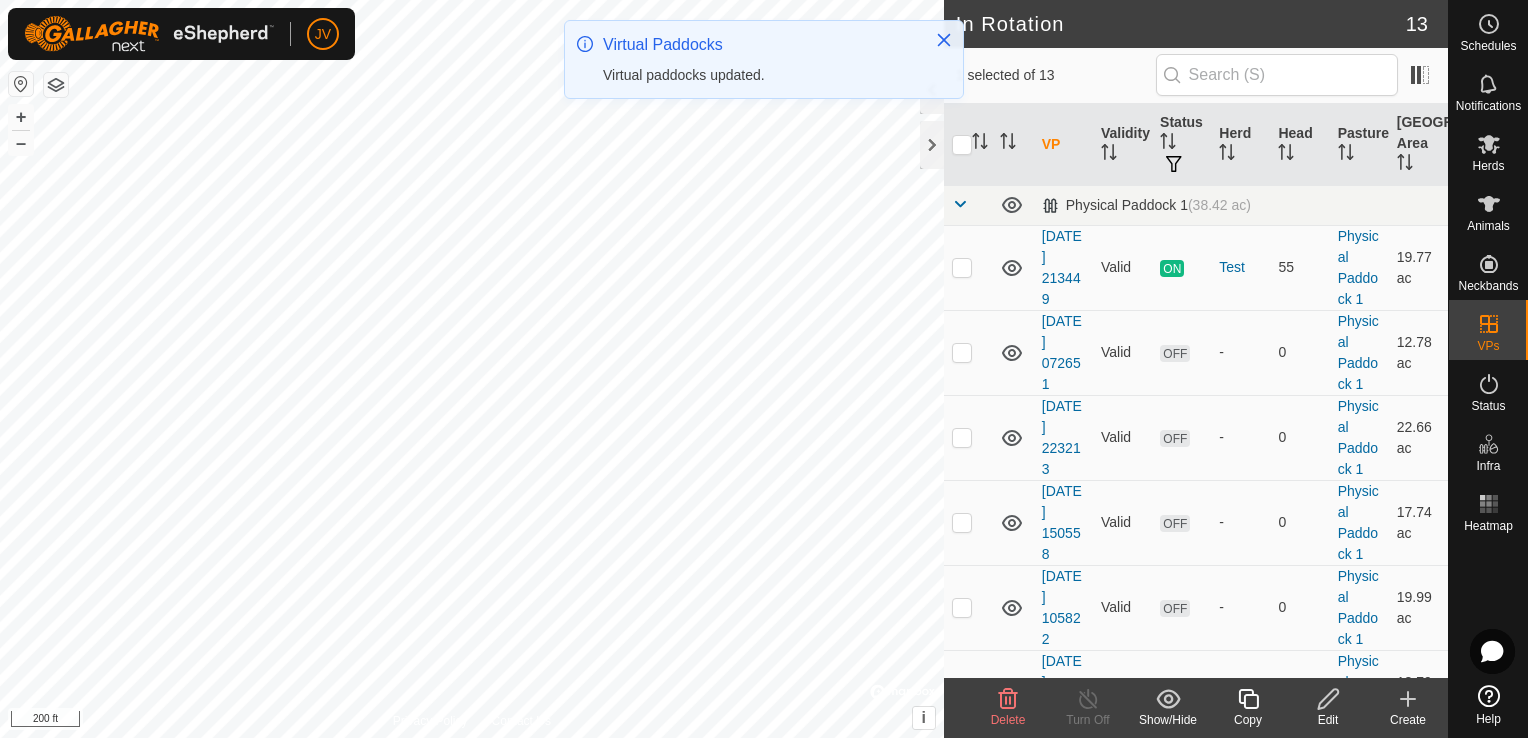 checkbox on "true" 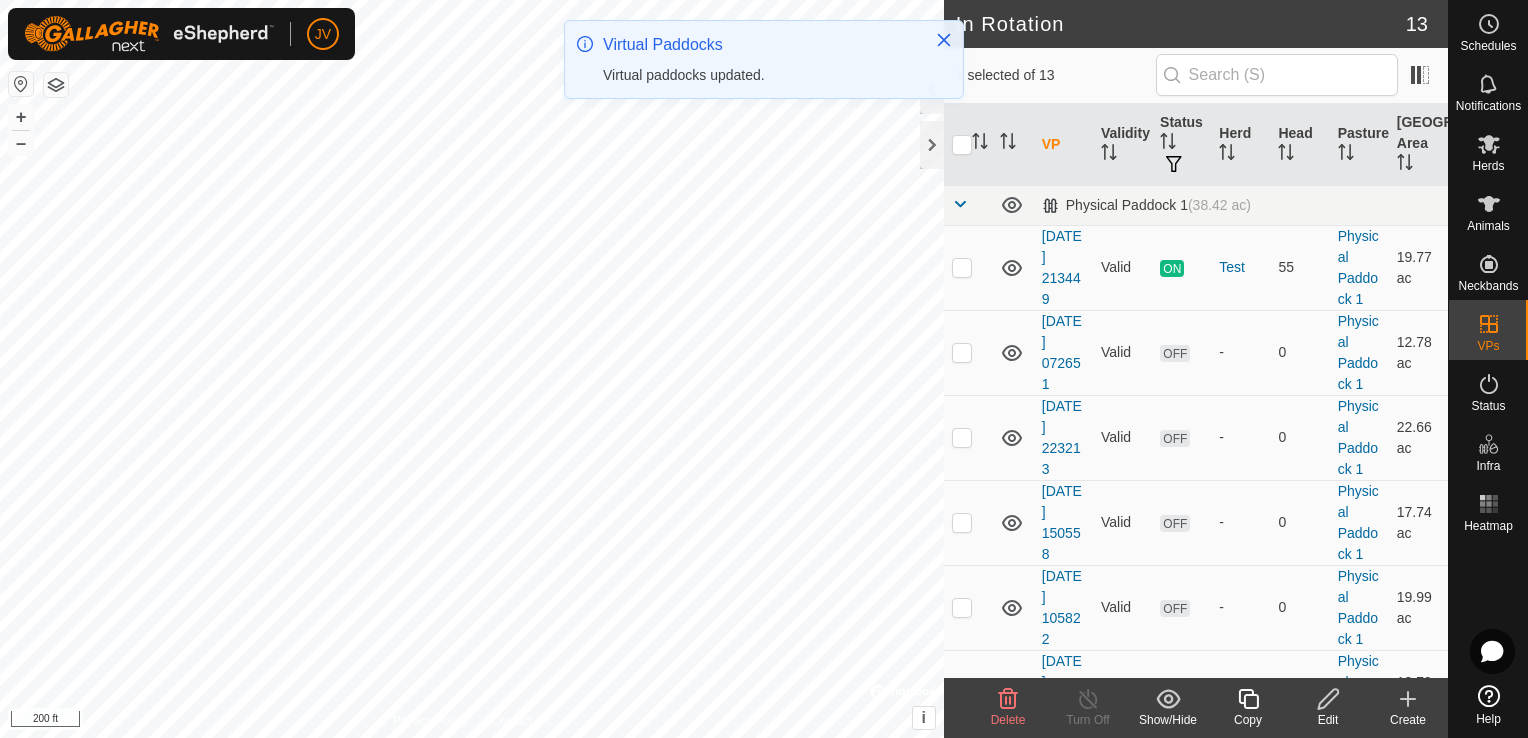 checkbox on "false" 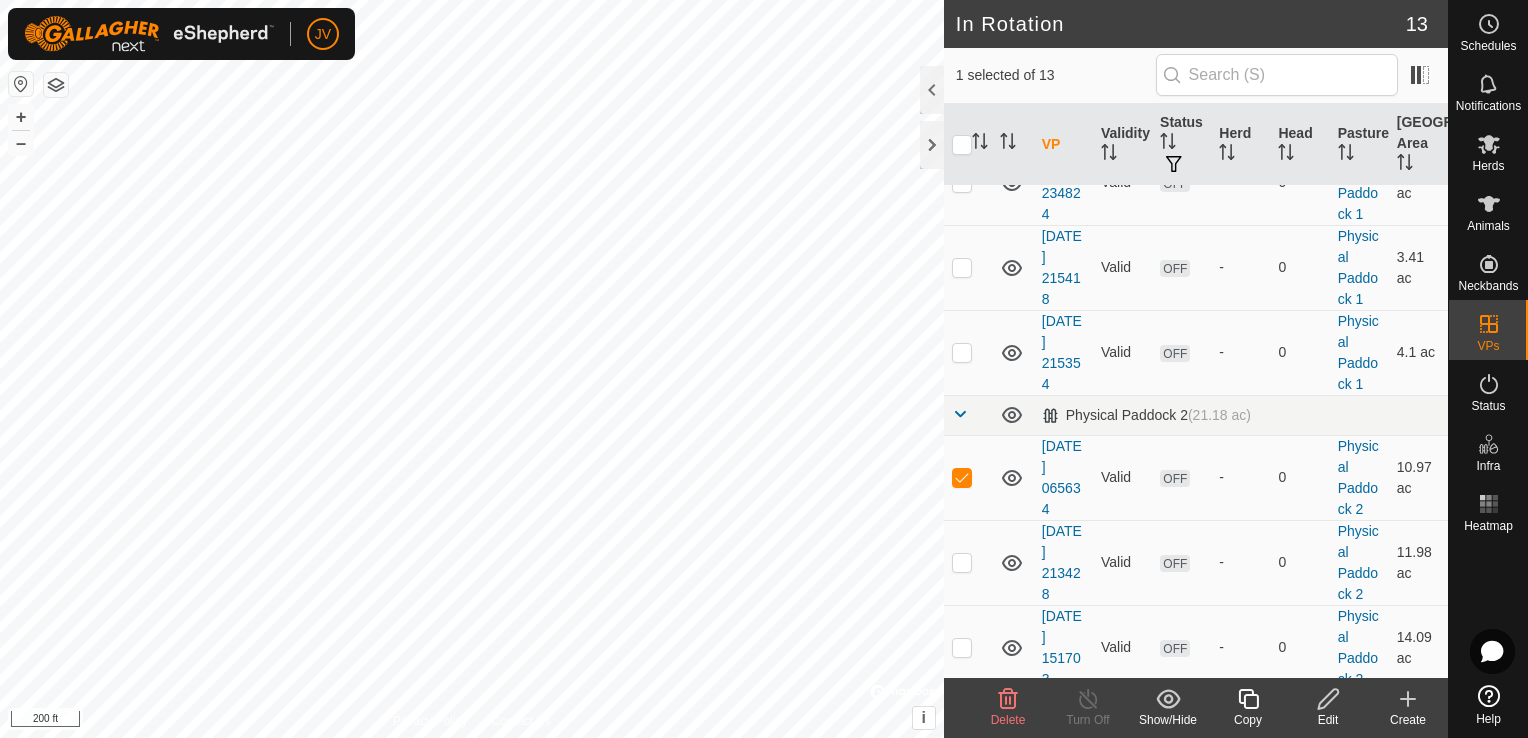 scroll, scrollTop: 688, scrollLeft: 0, axis: vertical 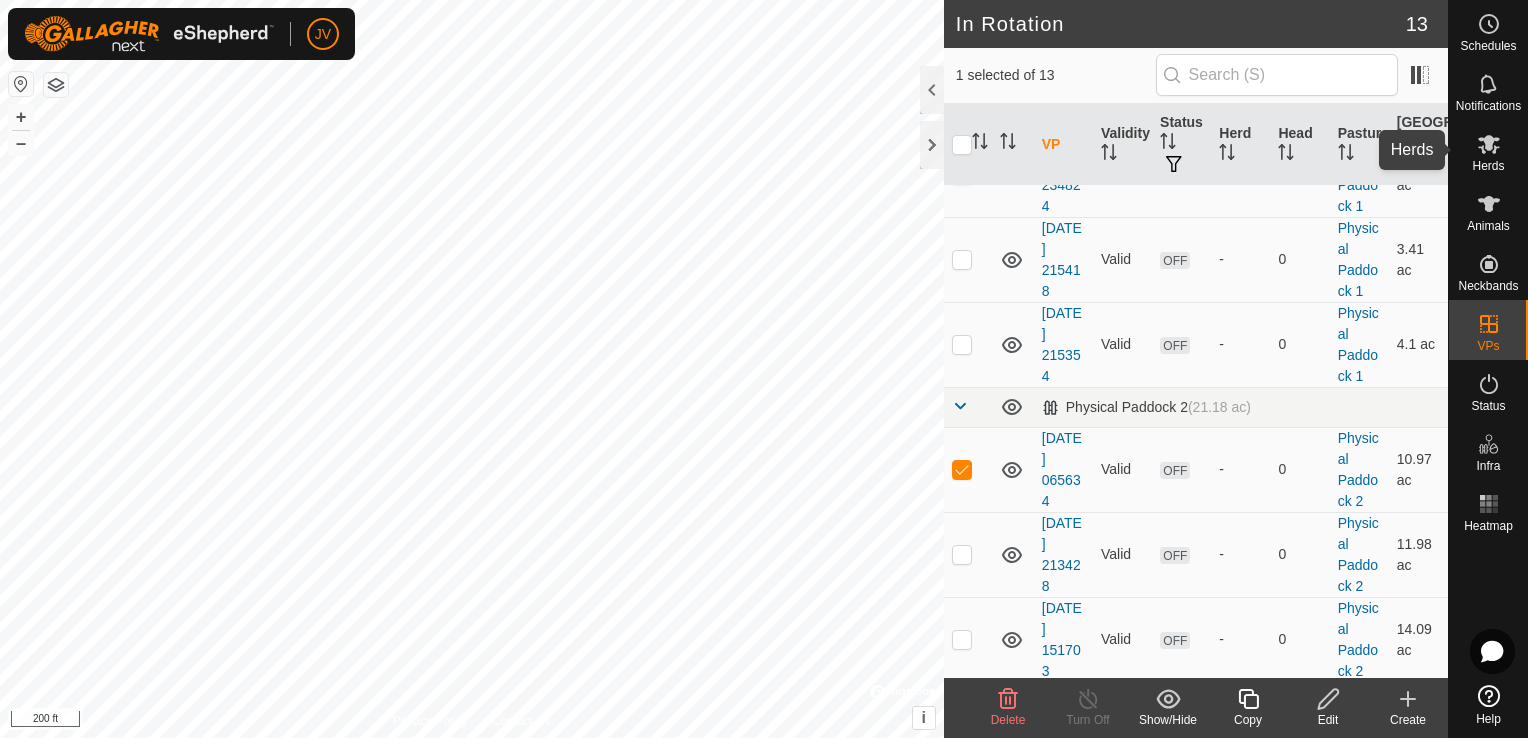click on "Herds" at bounding box center (1488, 166) 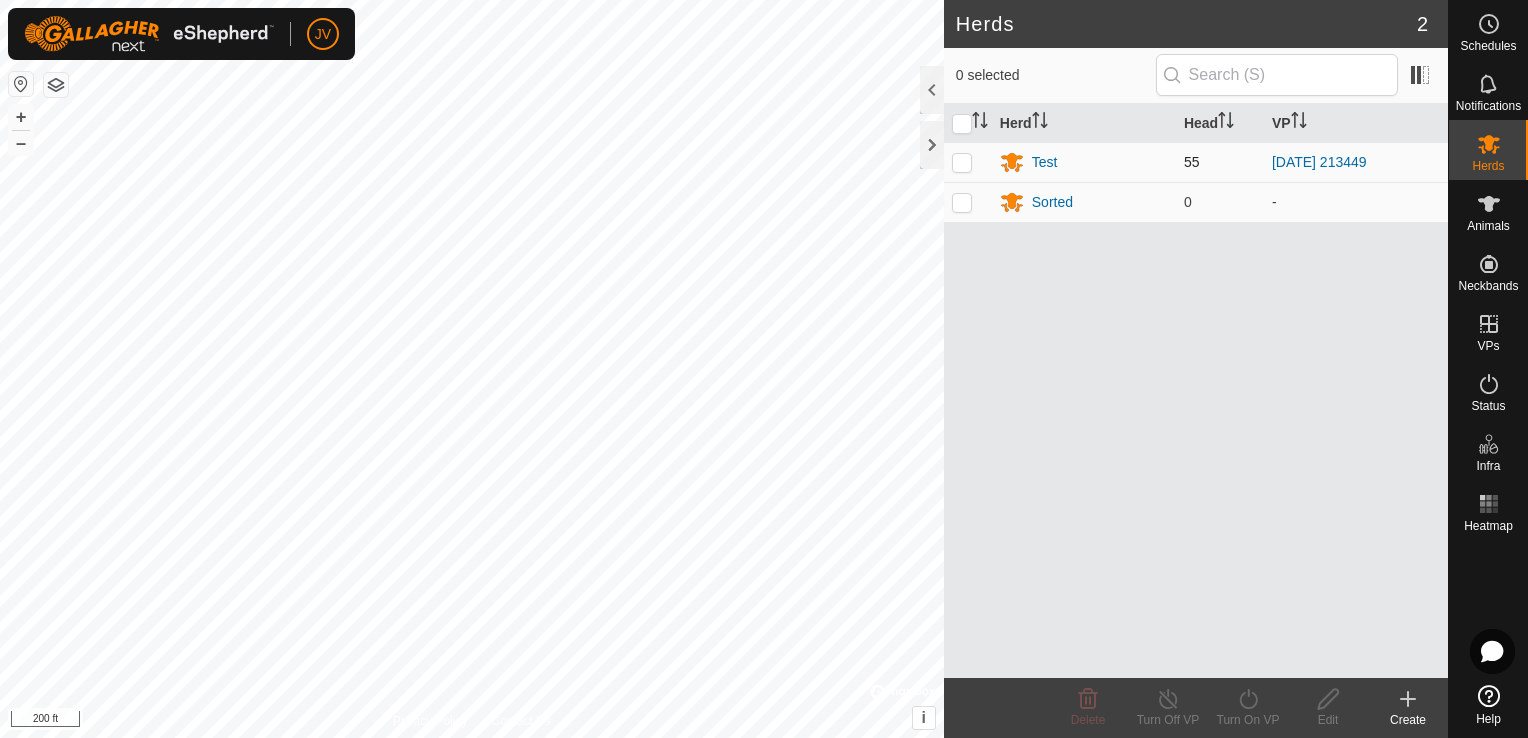 click at bounding box center [962, 162] 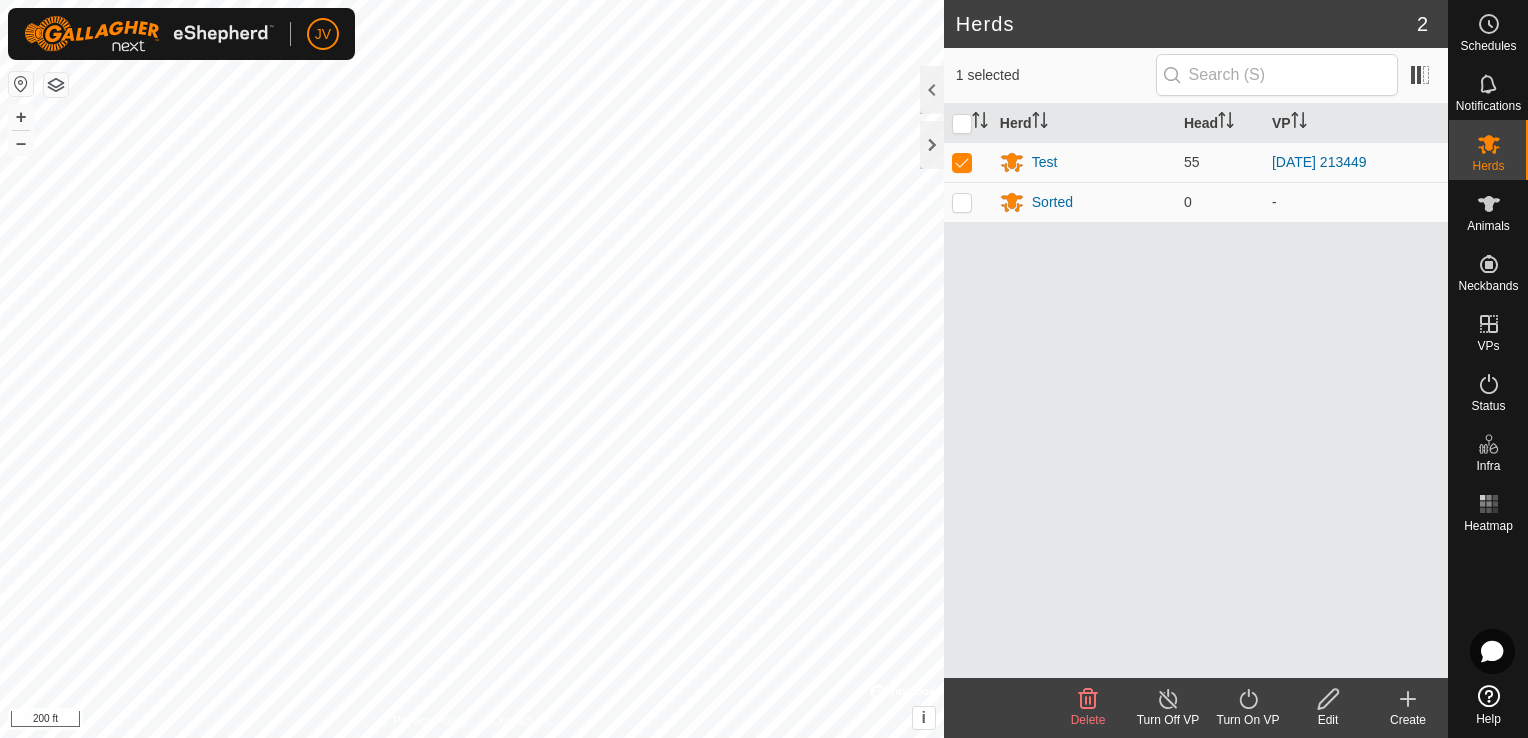 click 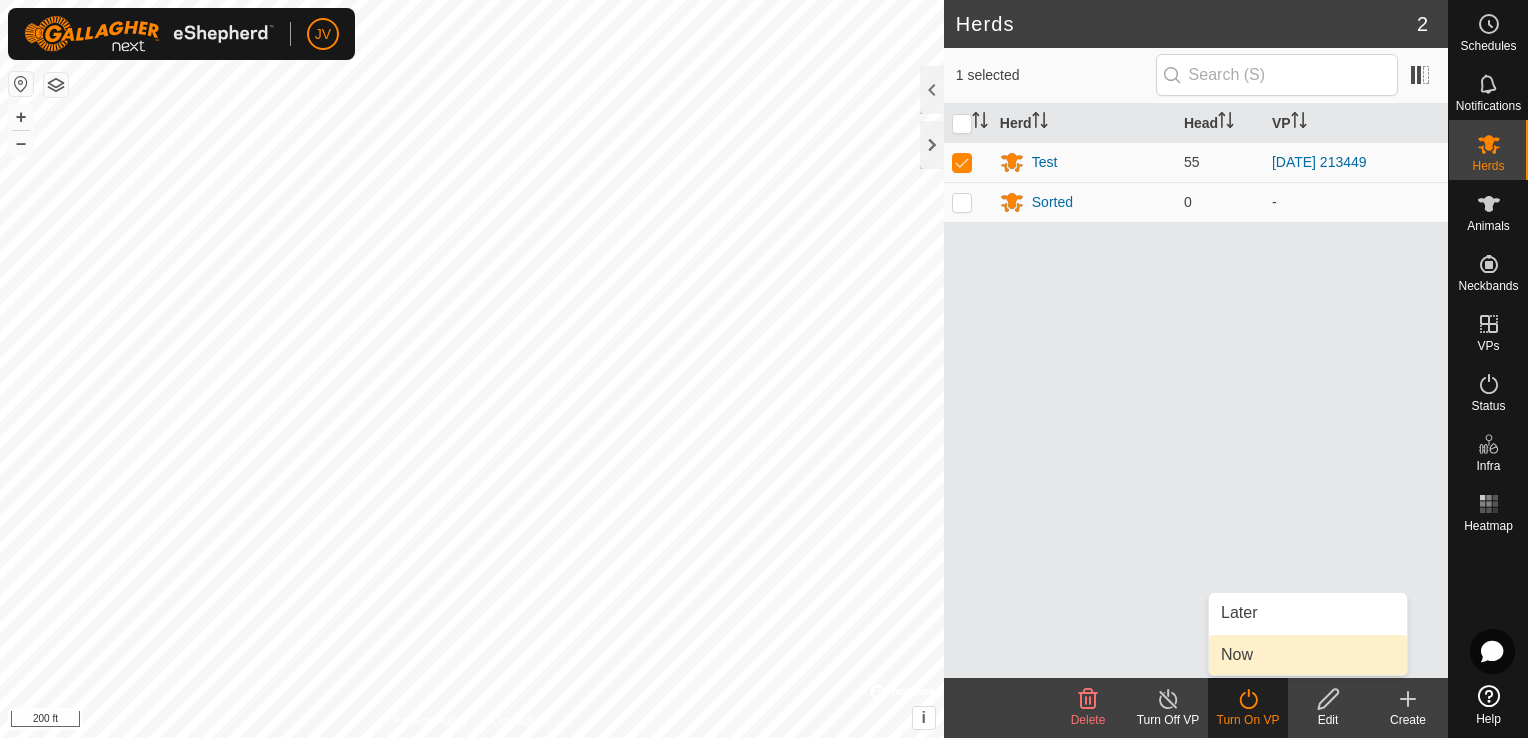 click on "Now" at bounding box center (1308, 655) 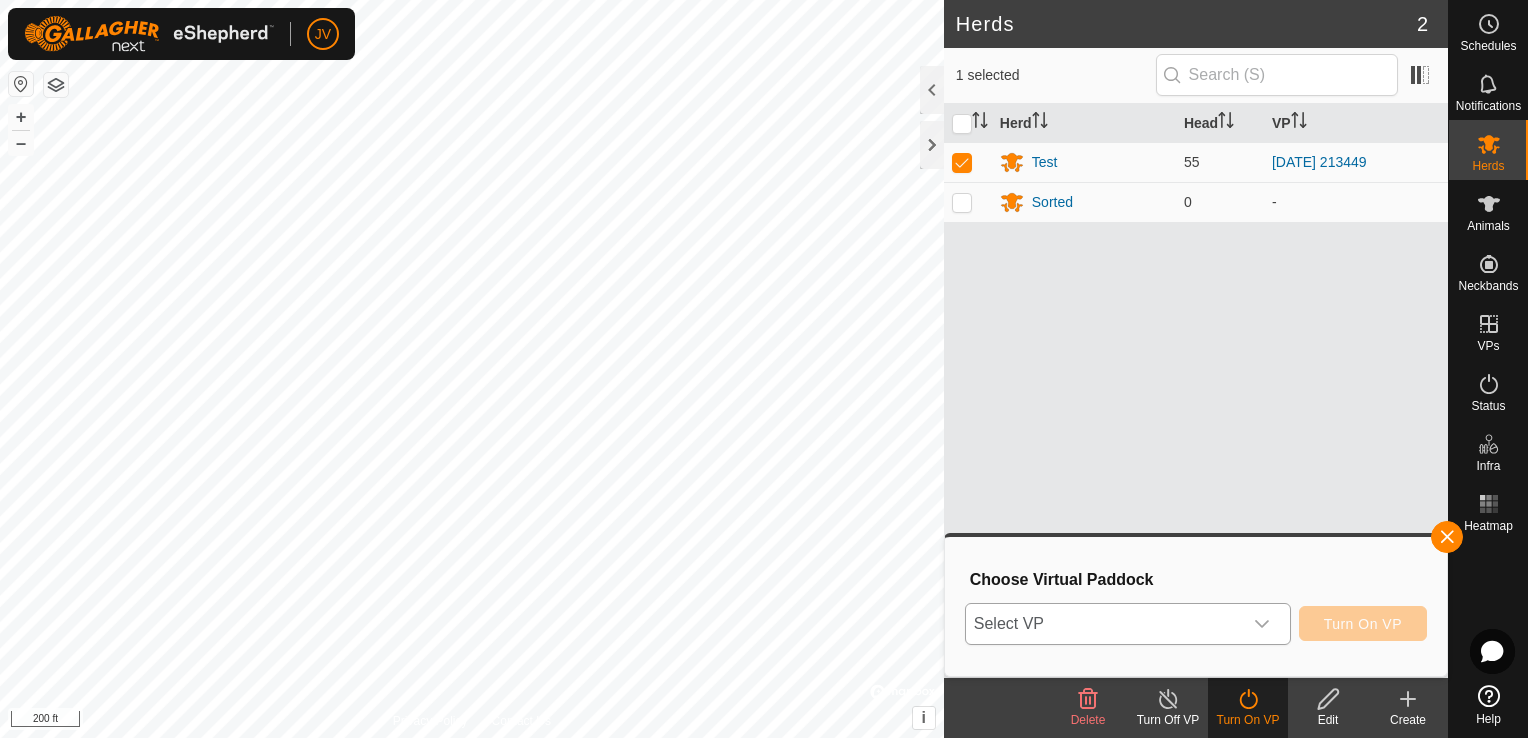 click at bounding box center [1262, 624] 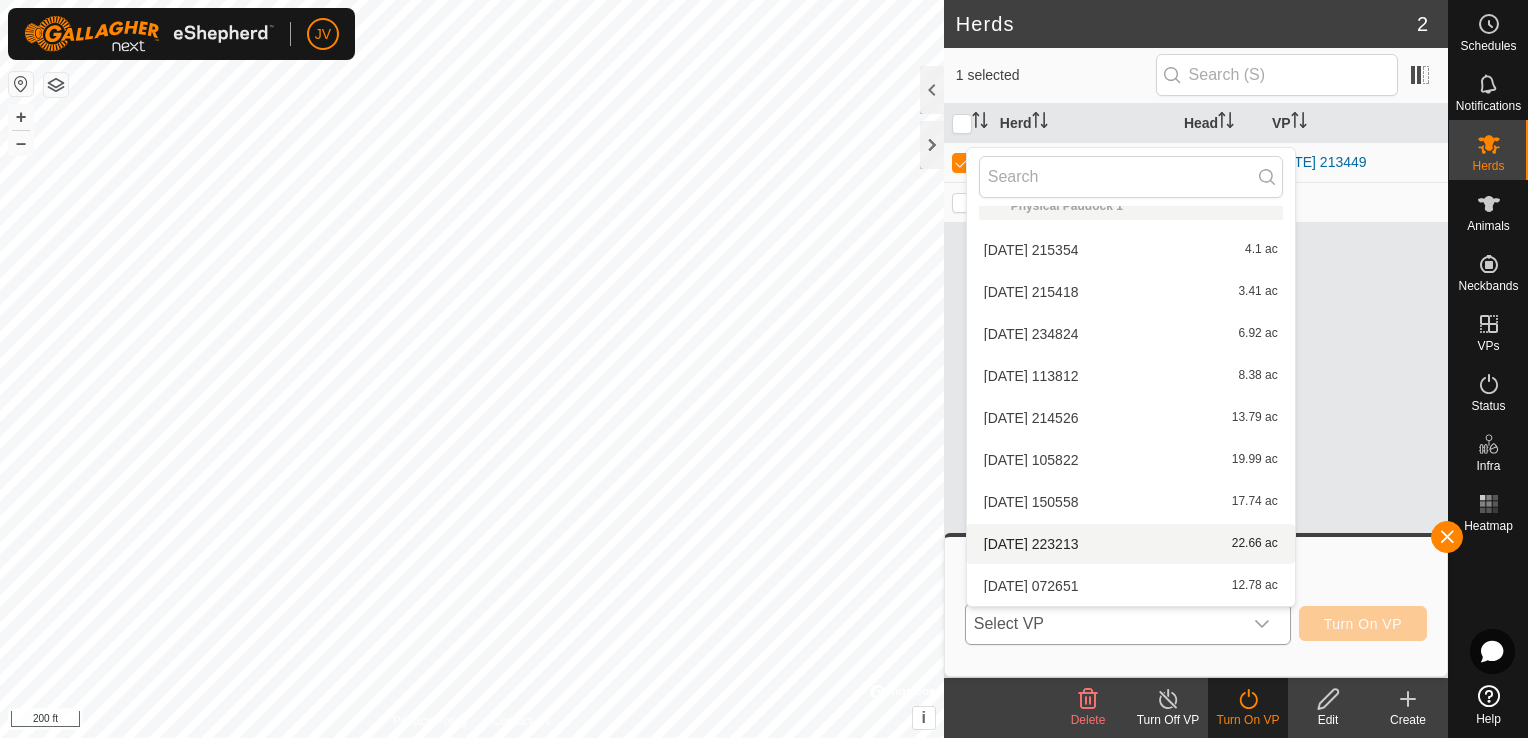 scroll, scrollTop: 236, scrollLeft: 0, axis: vertical 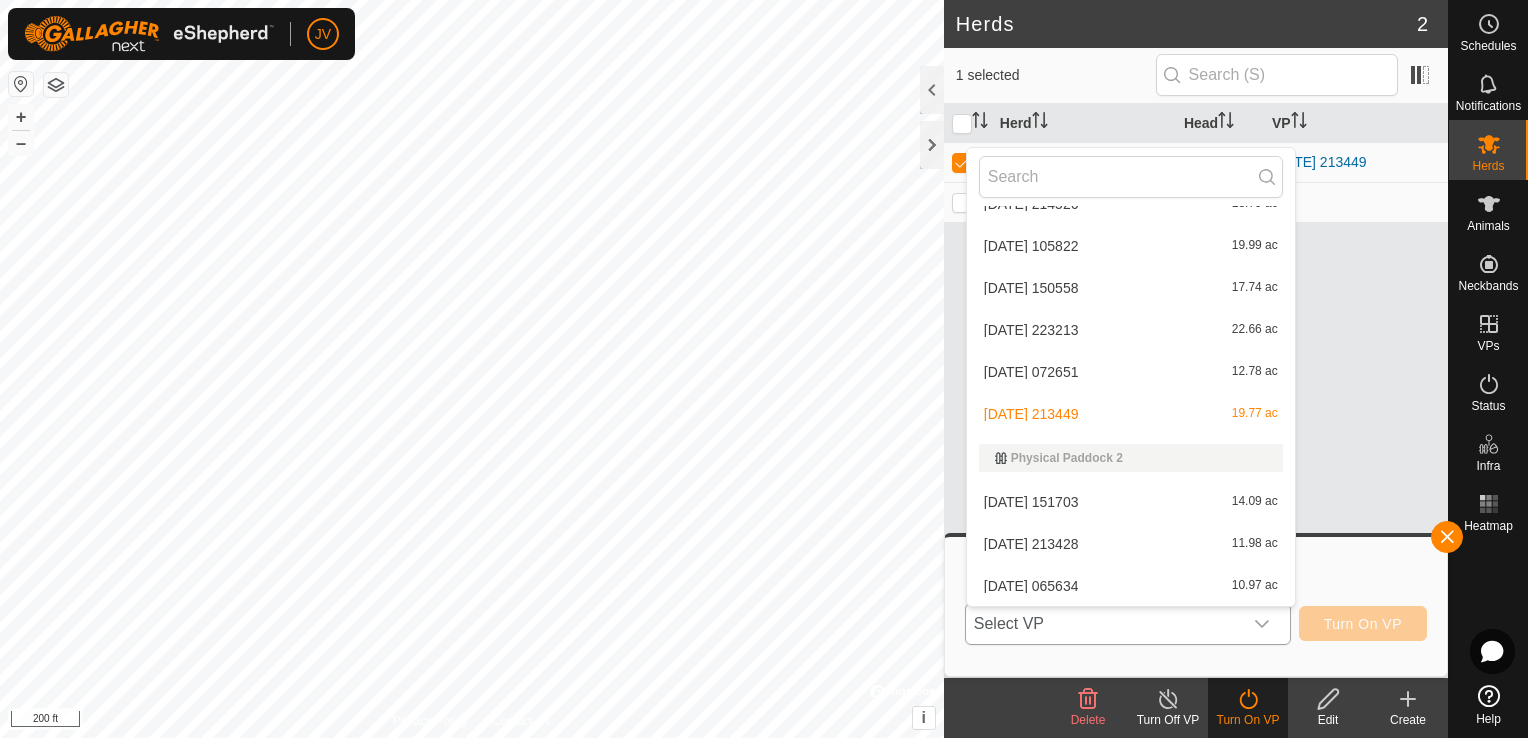 click on "[DATE] 065634  10.97 ac" at bounding box center [1131, 586] 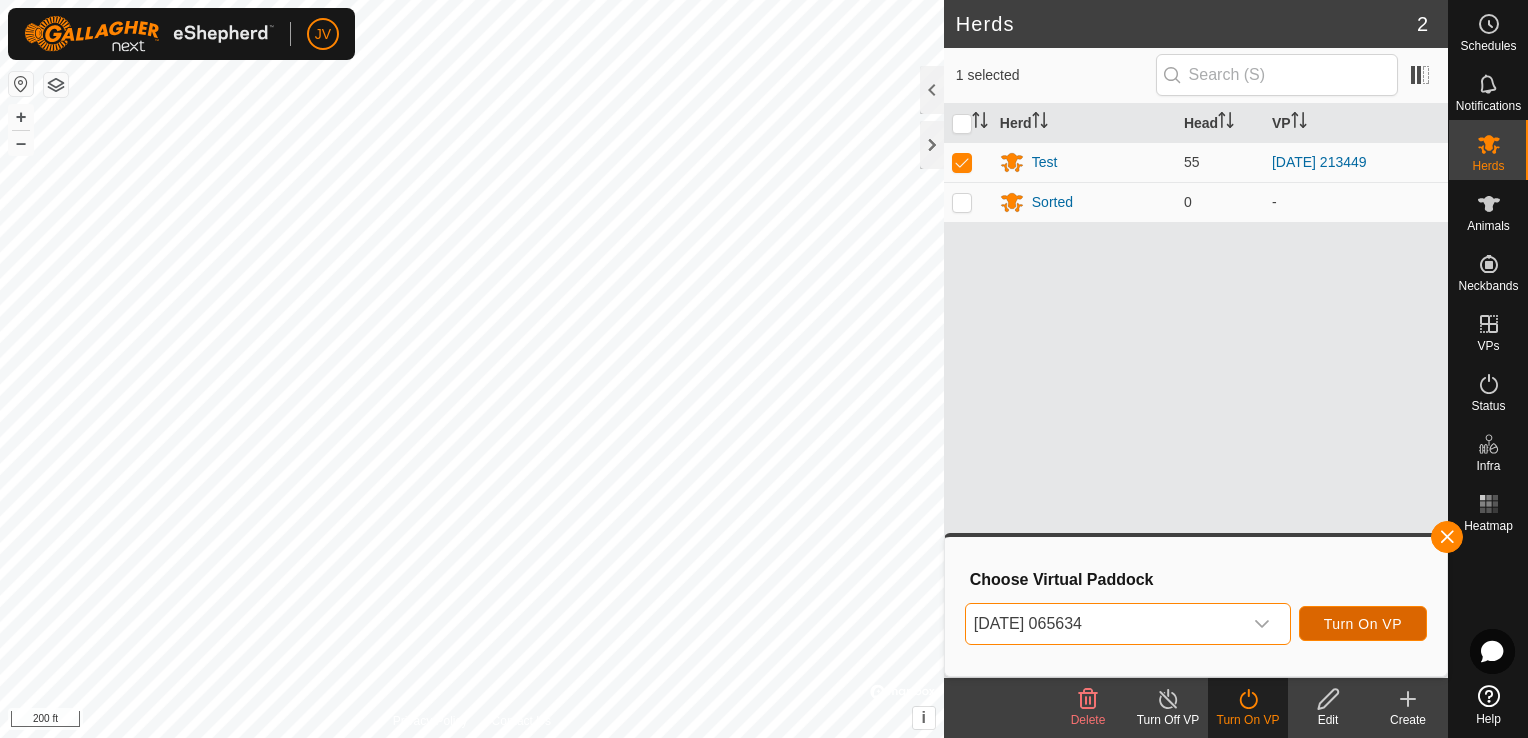 click on "Turn On VP" at bounding box center [1363, 624] 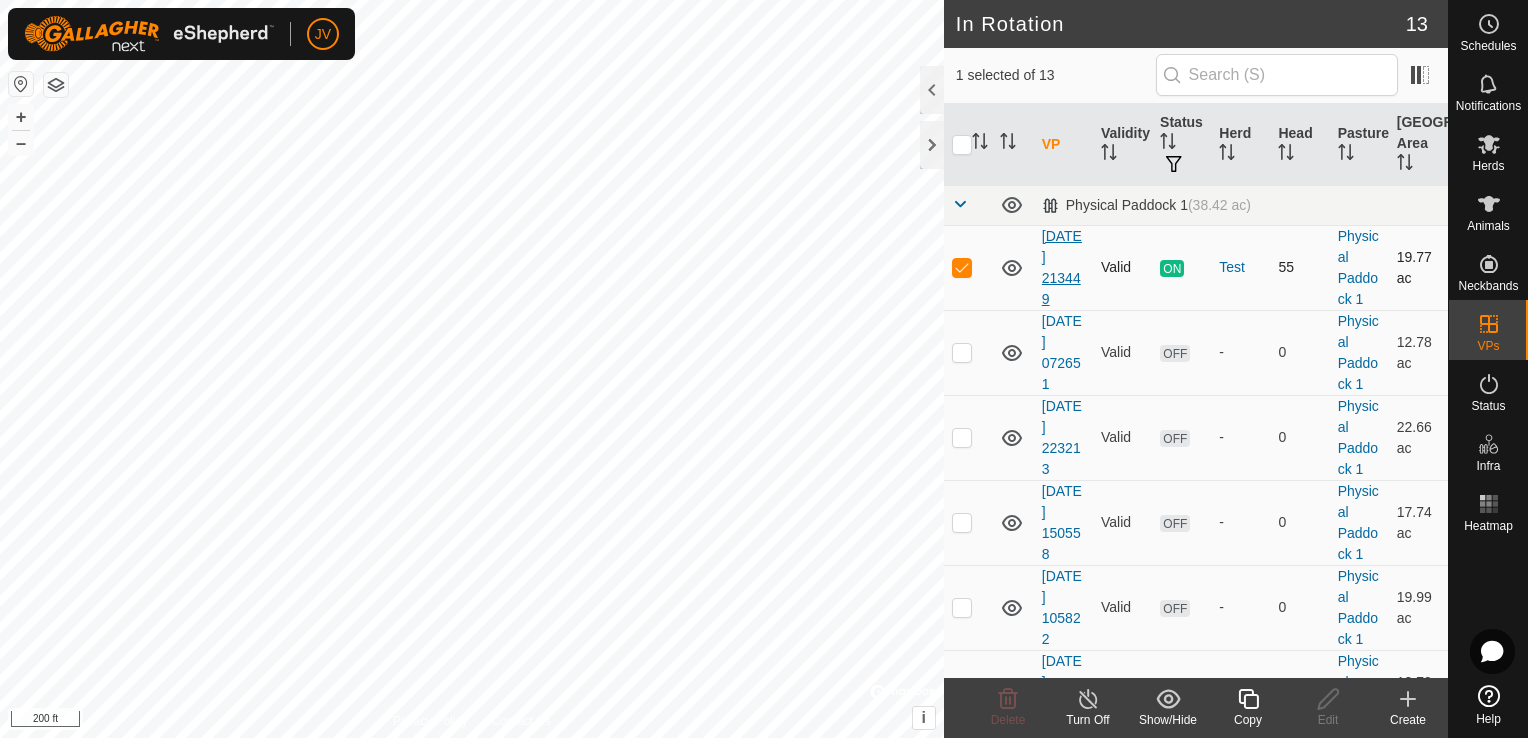 click on "[DATE] 213449" at bounding box center (1062, 267) 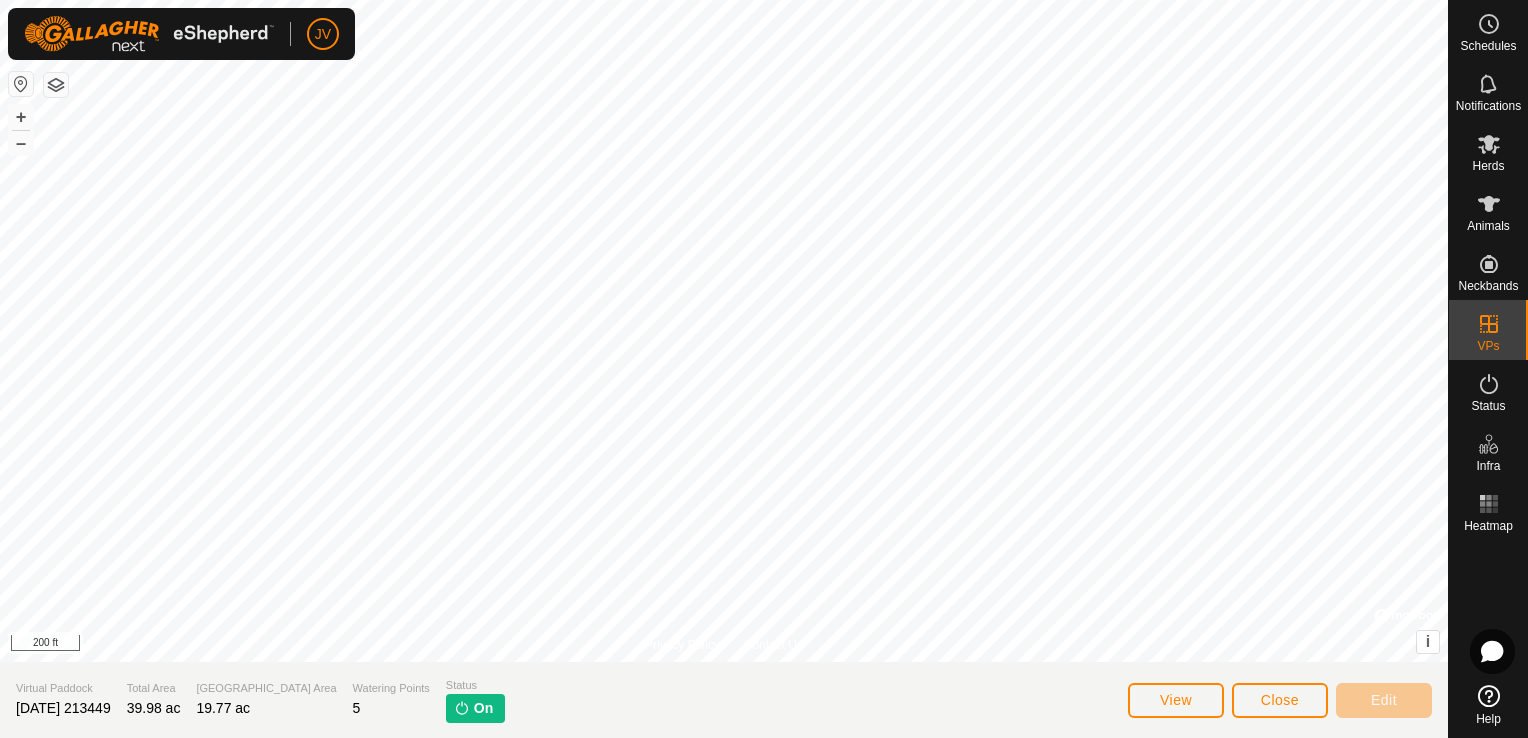 click 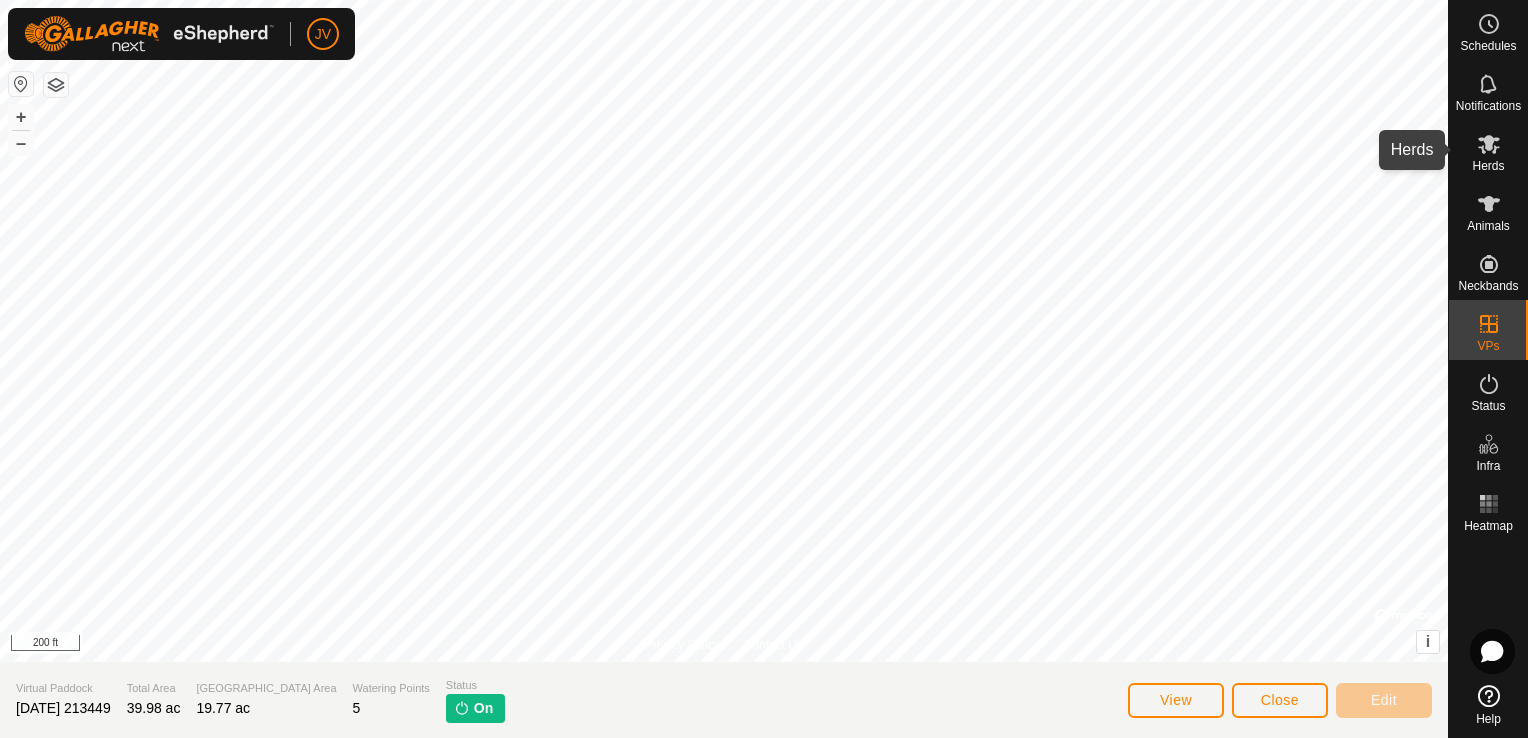 click on "Herds" at bounding box center [1488, 166] 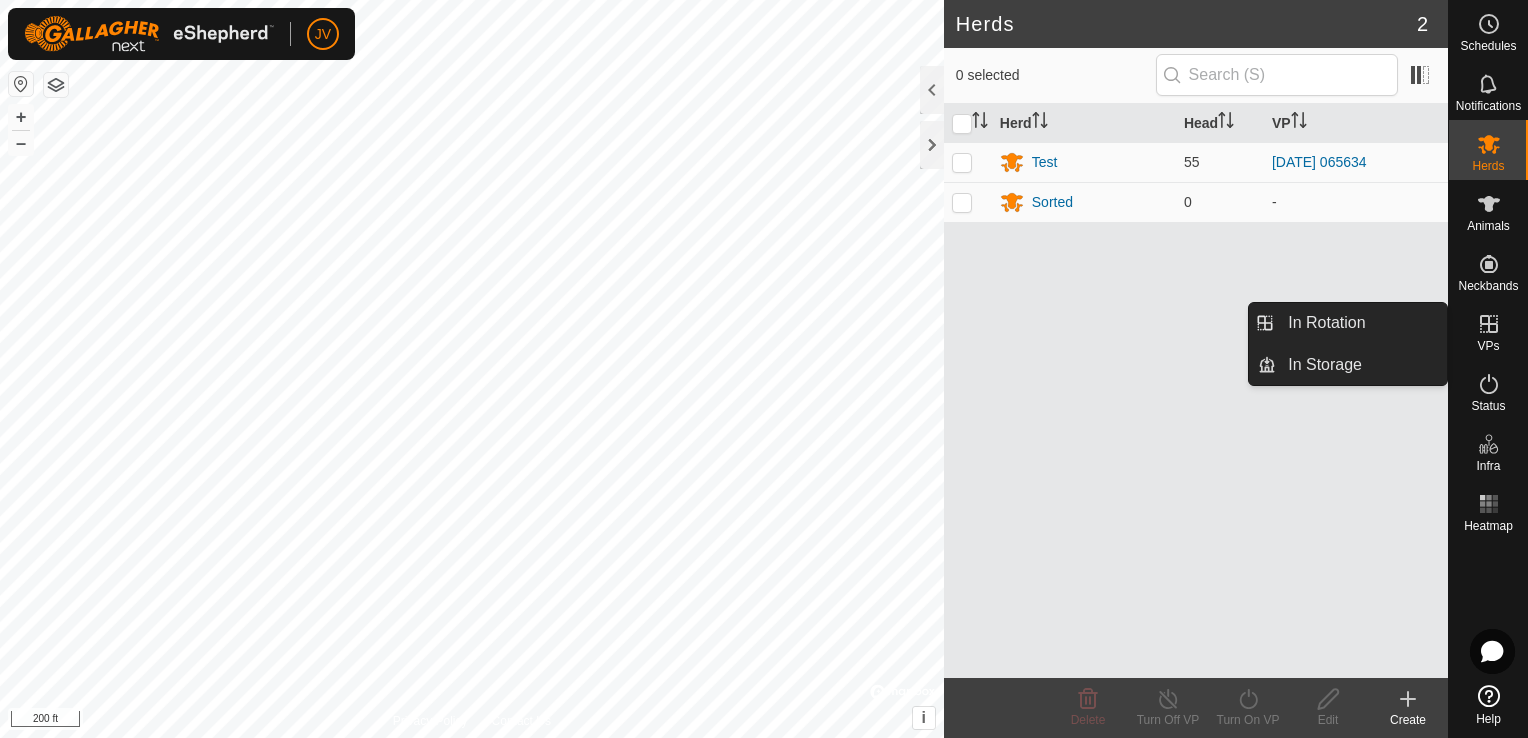 click 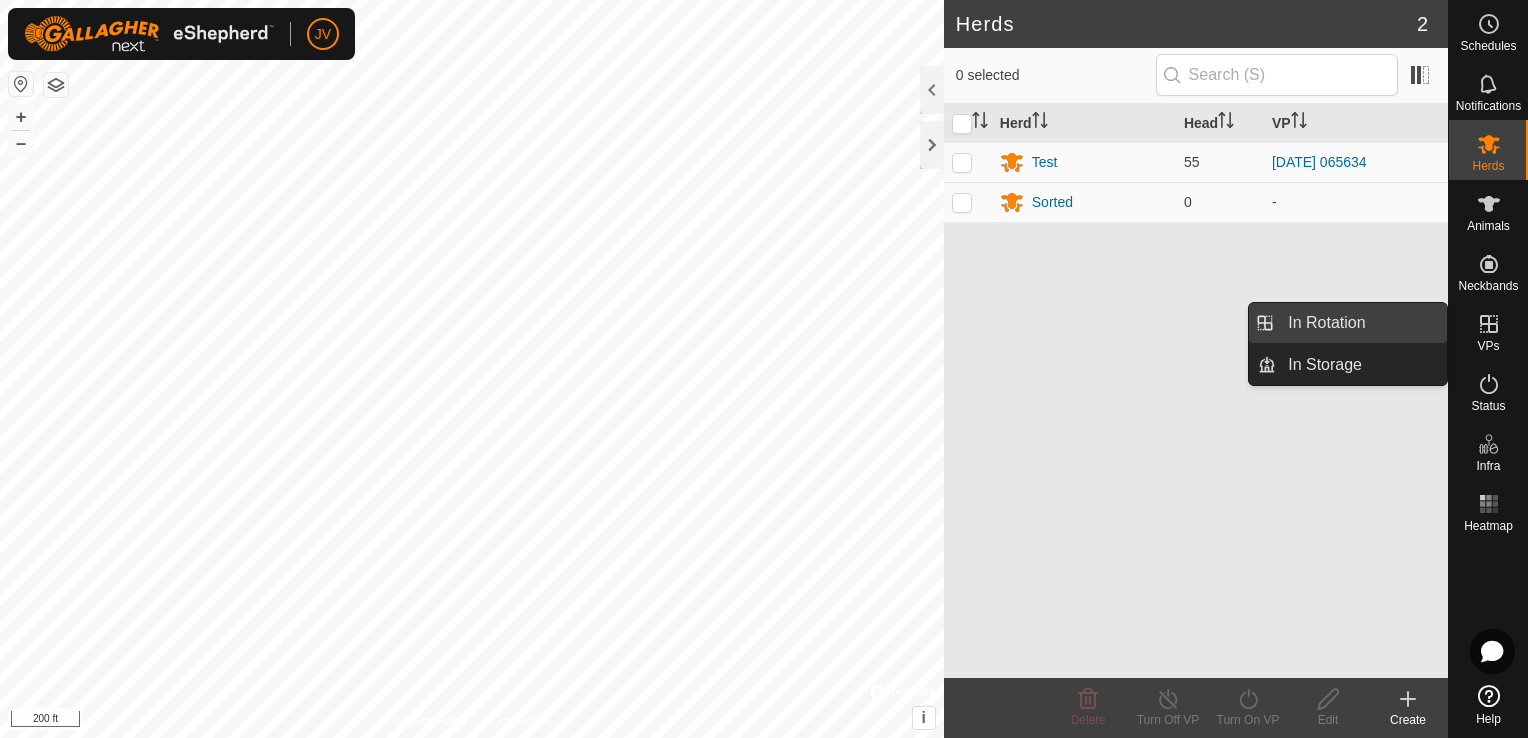 click on "In Rotation" at bounding box center [1361, 323] 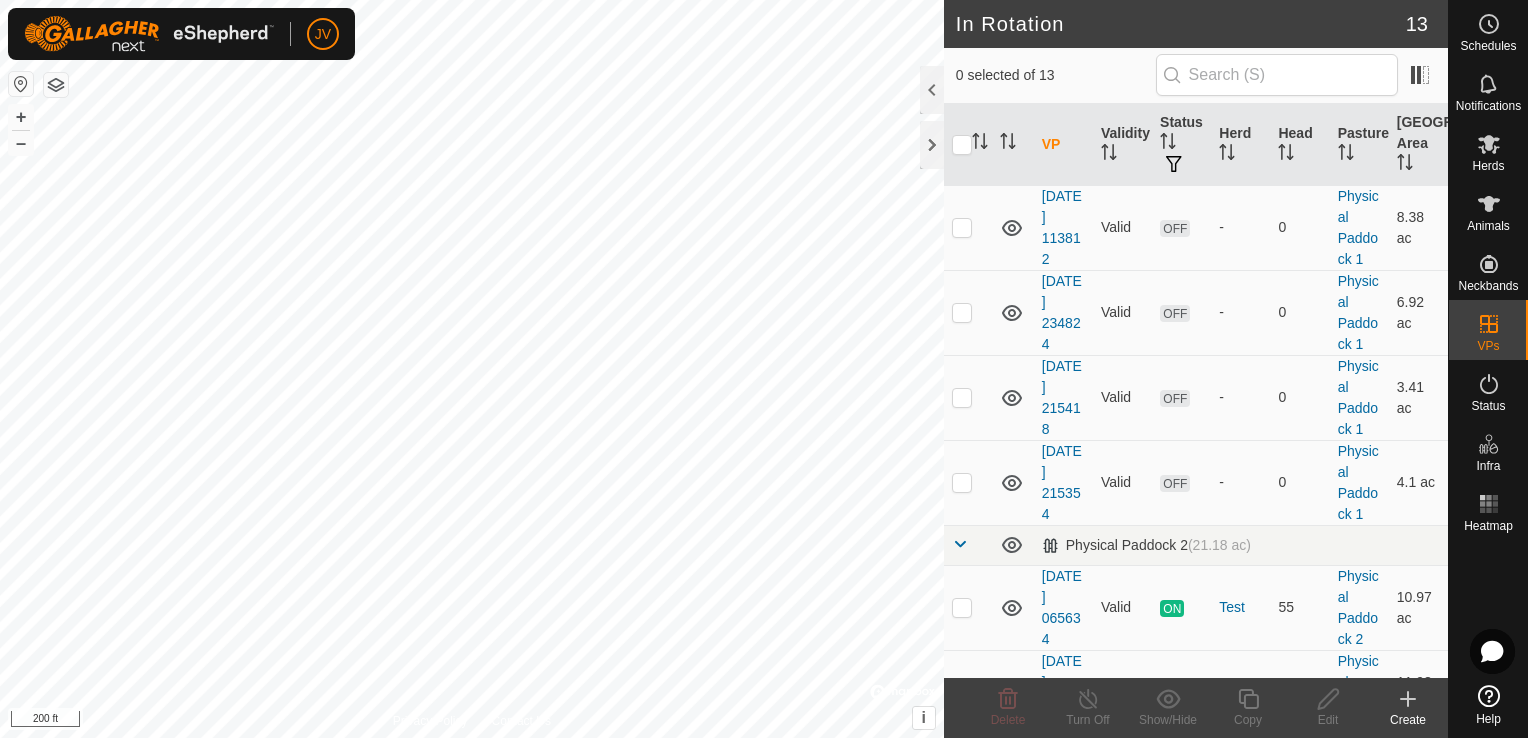 scroll, scrollTop: 688, scrollLeft: 0, axis: vertical 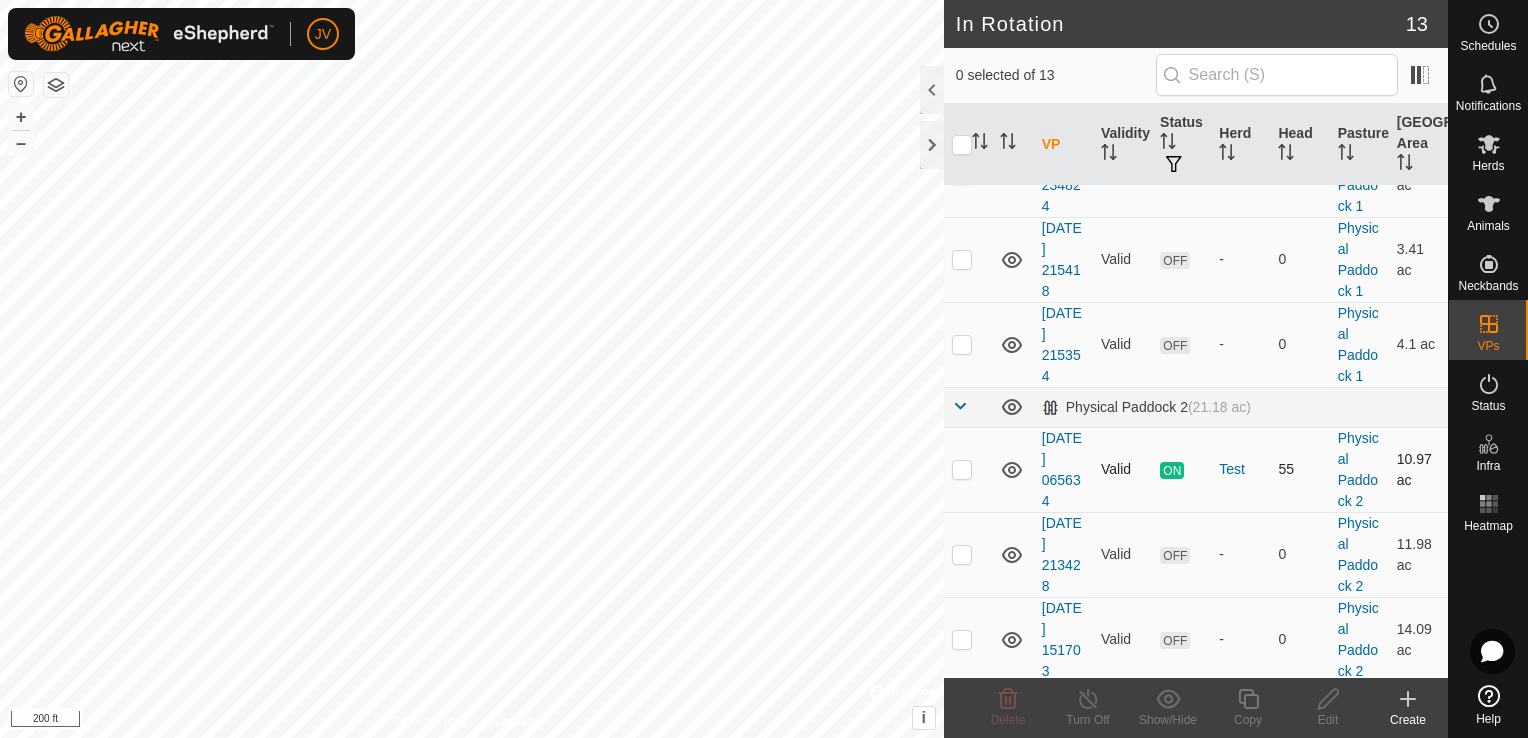 click at bounding box center [962, 469] 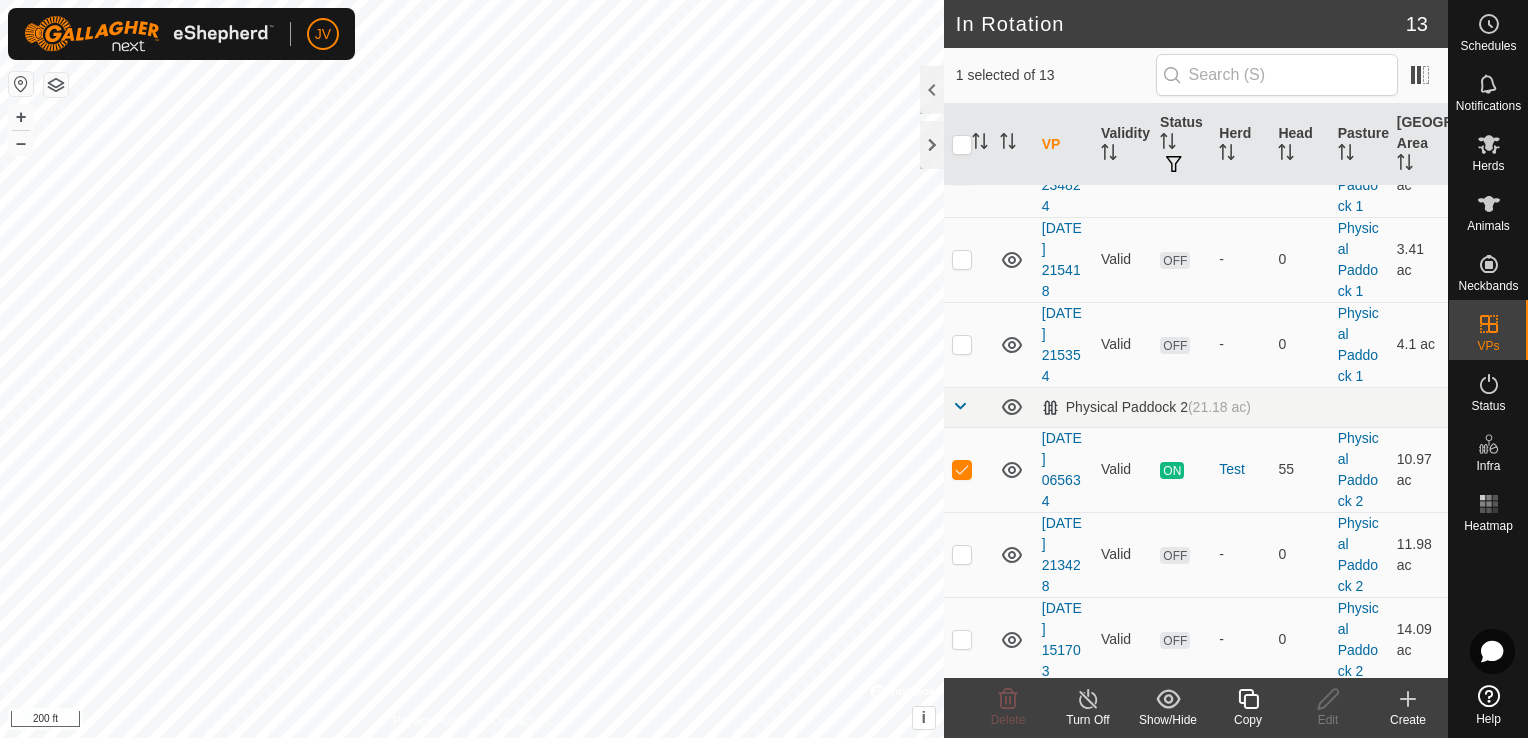 click 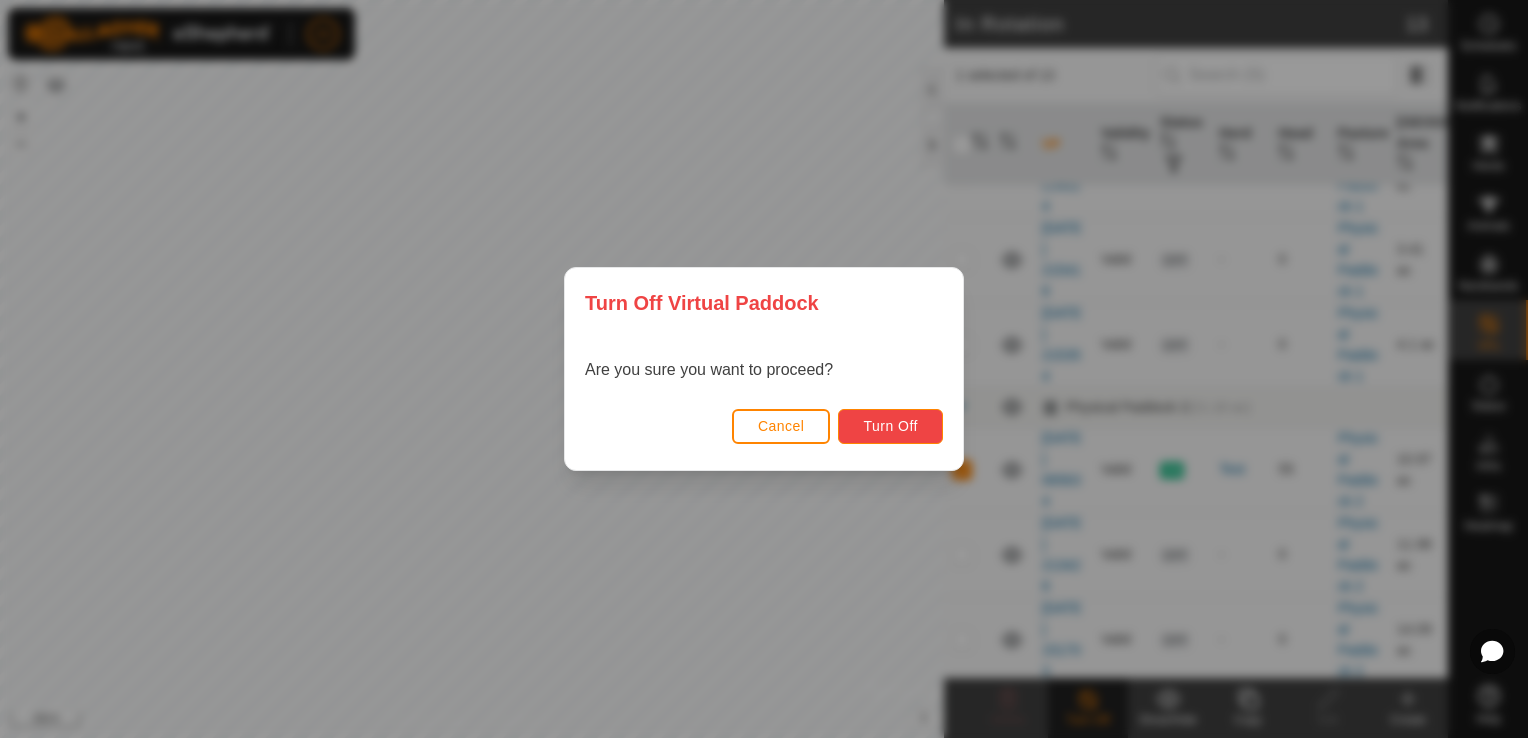 click on "Turn Off" at bounding box center [890, 426] 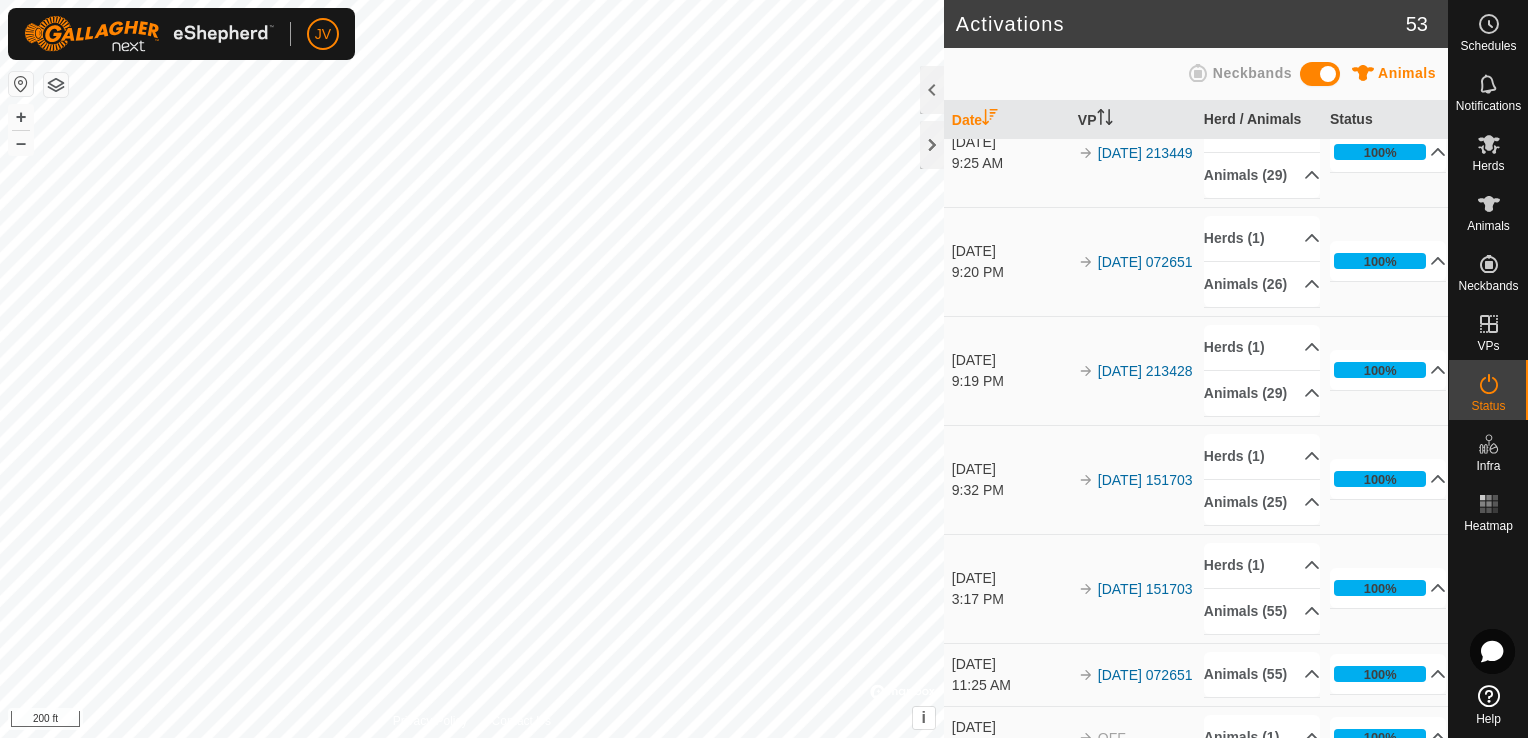 scroll, scrollTop: 326, scrollLeft: 0, axis: vertical 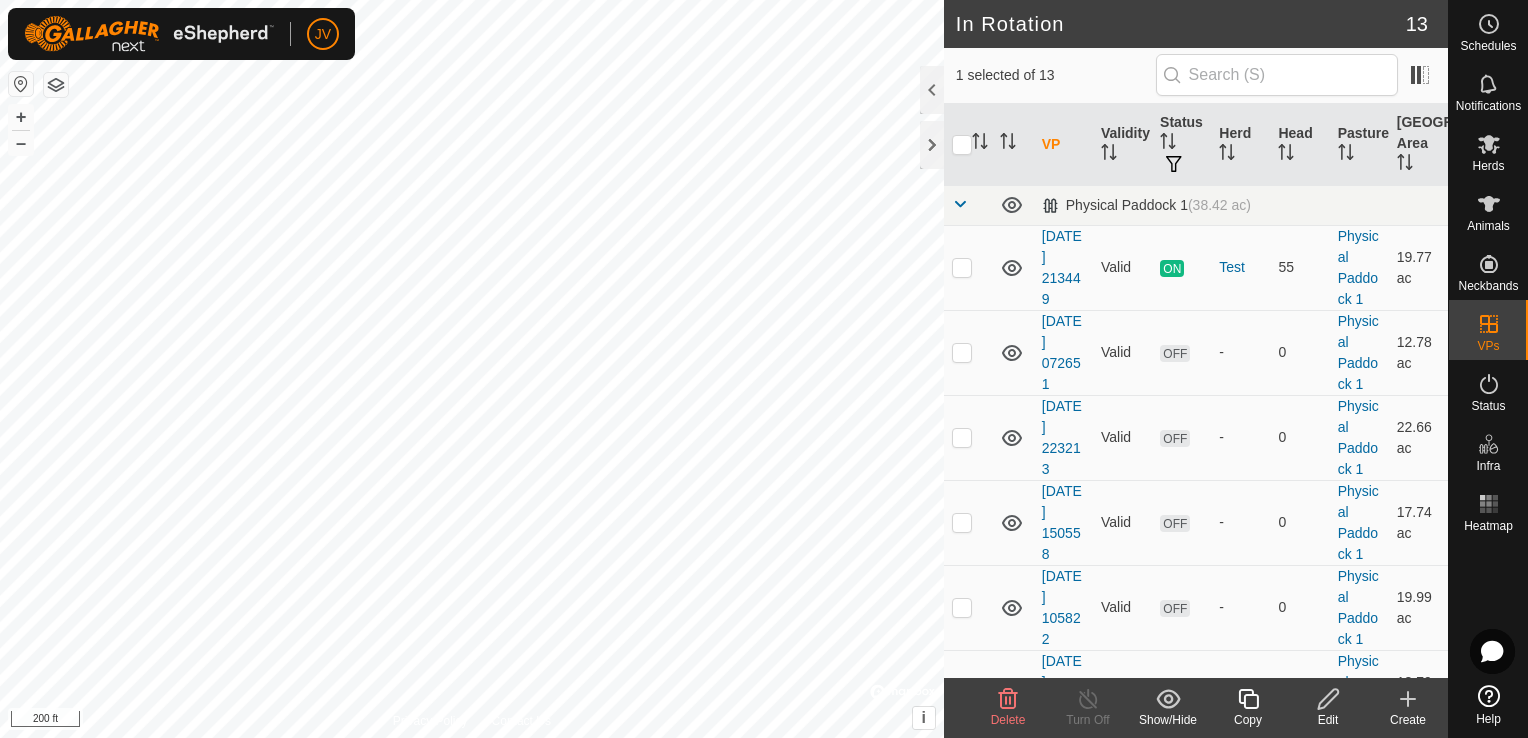 click 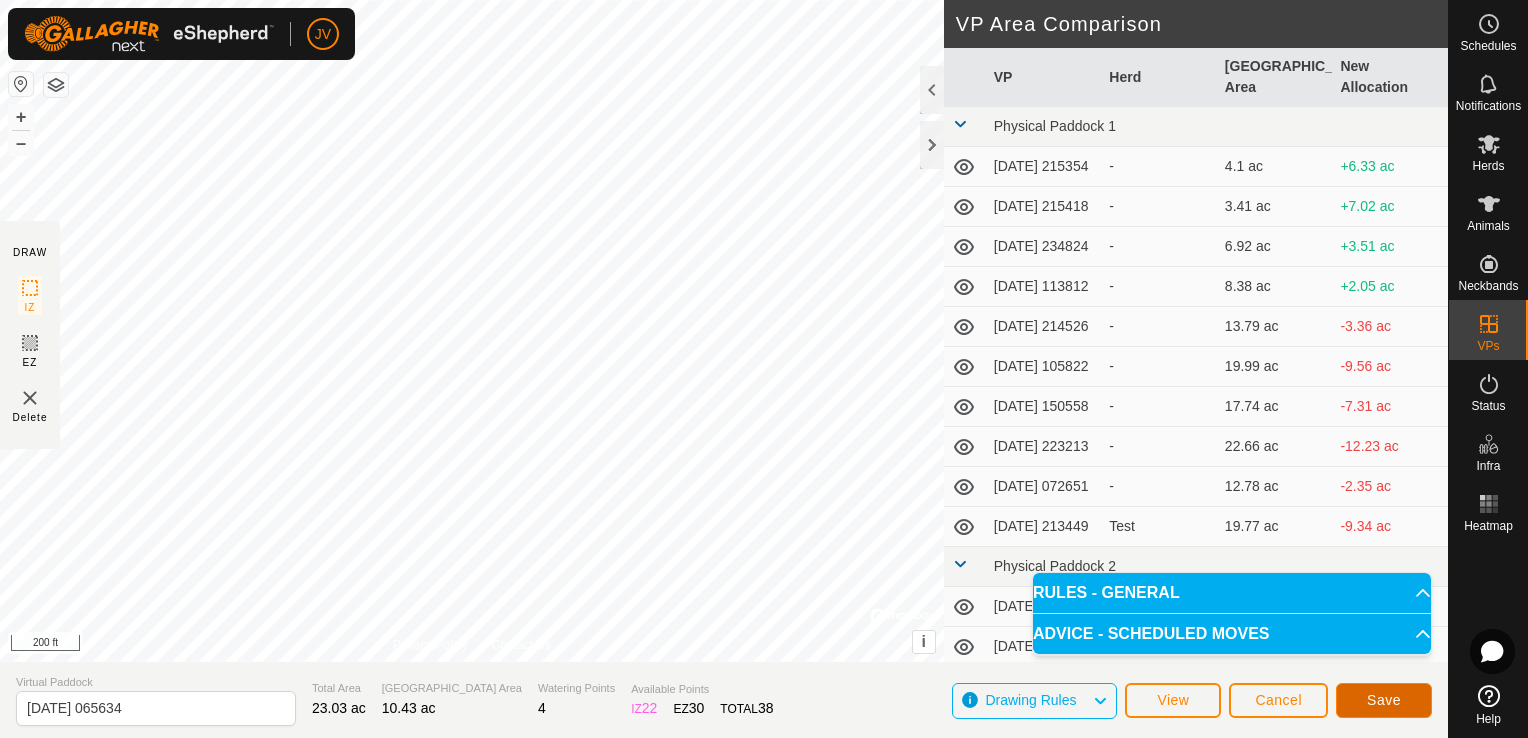 click on "Save" 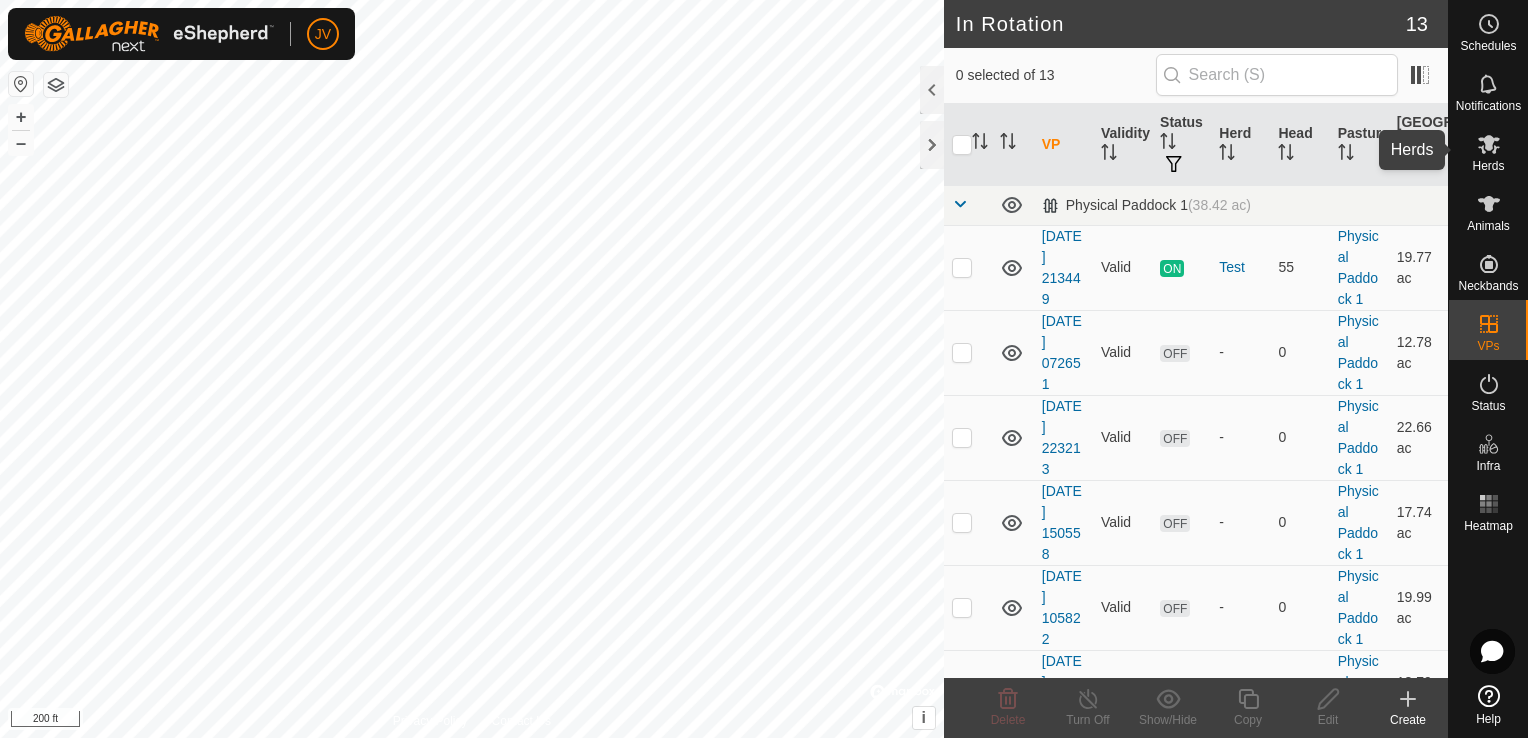 click 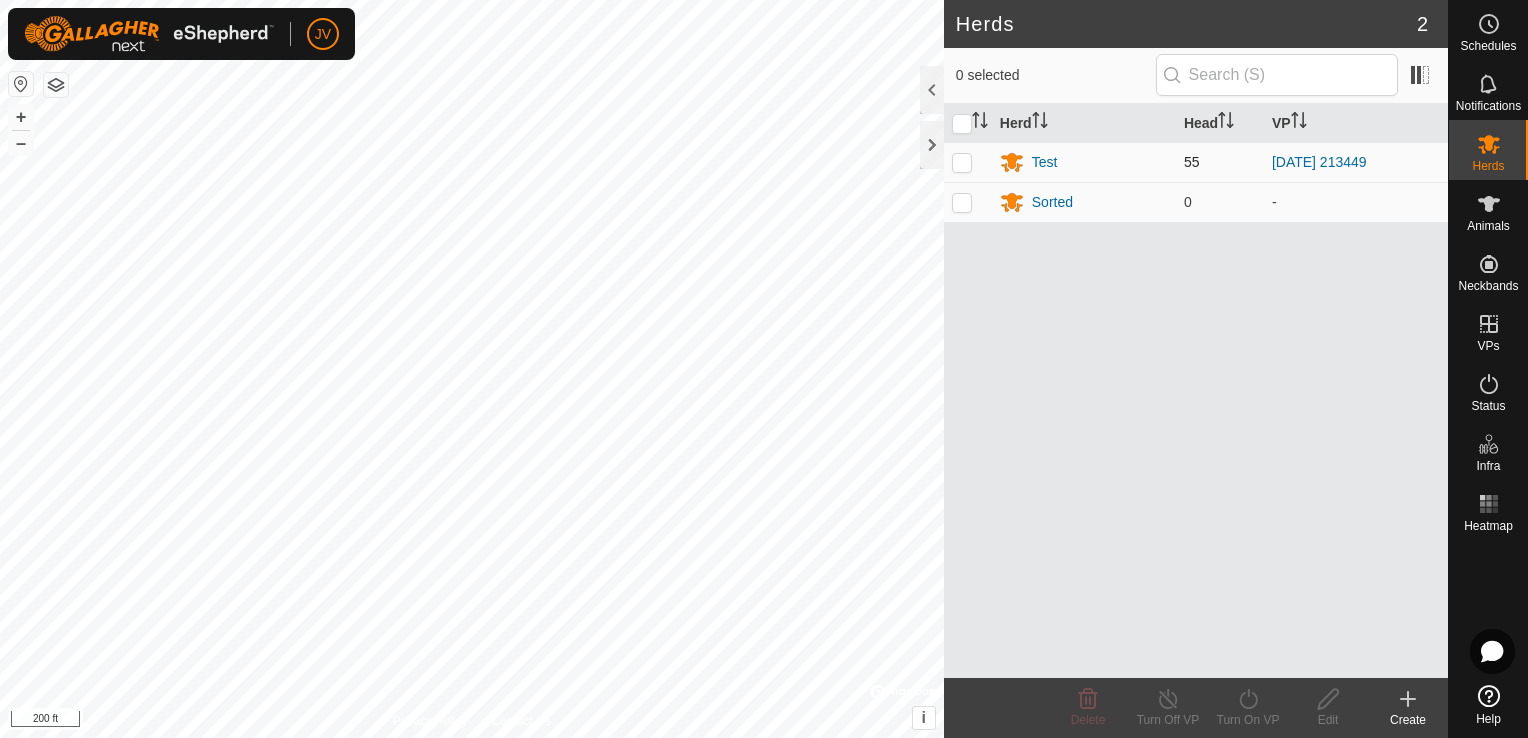 click at bounding box center (962, 162) 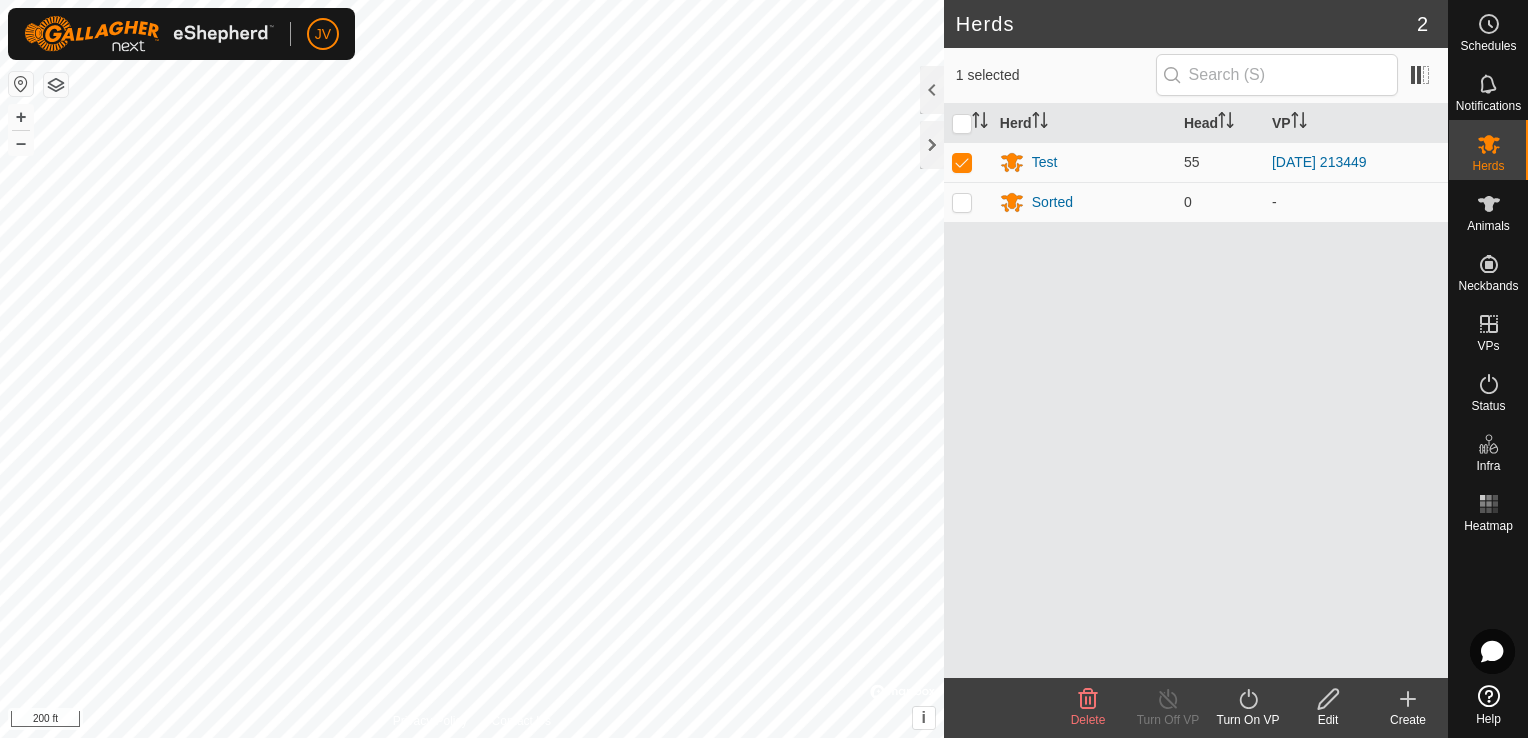 click 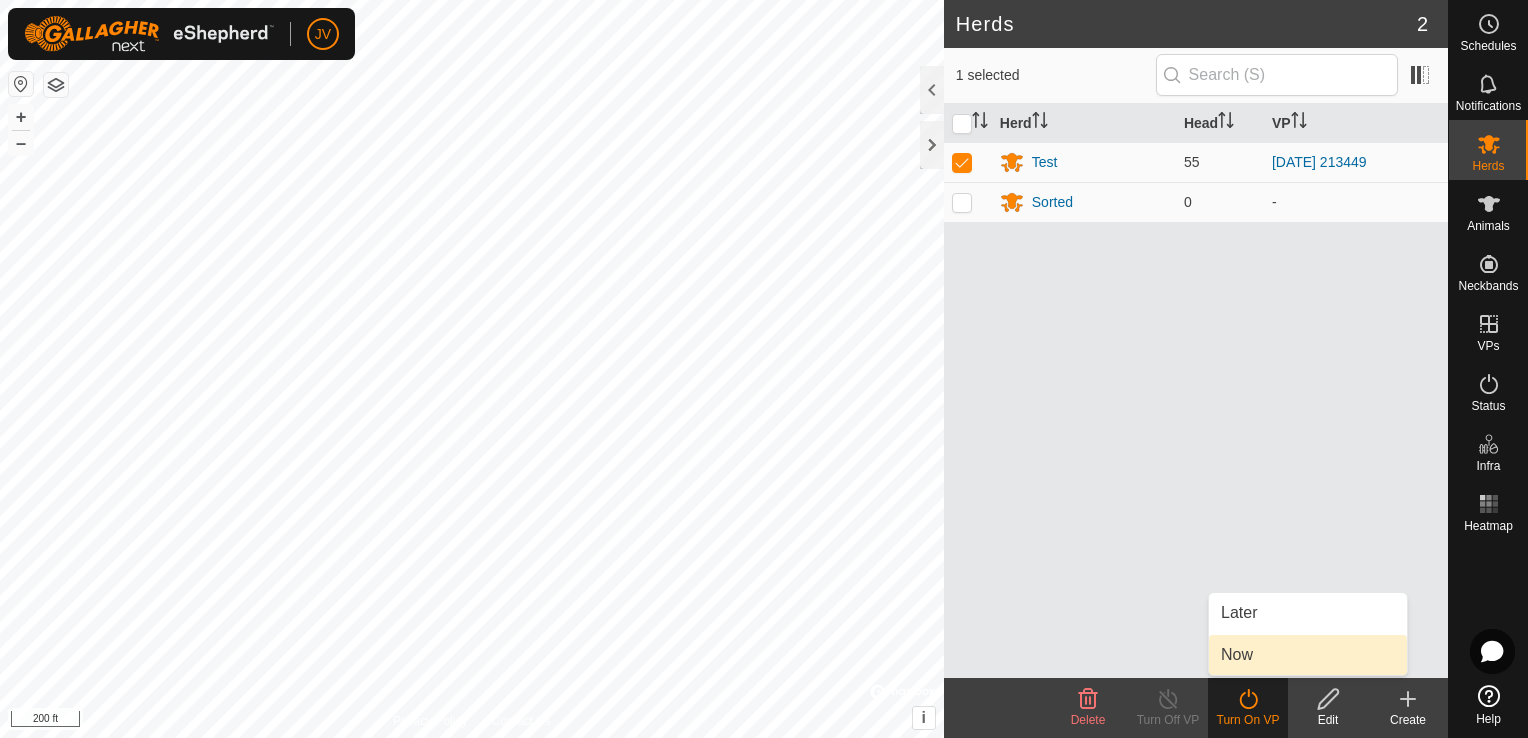 click on "Now" at bounding box center [1308, 655] 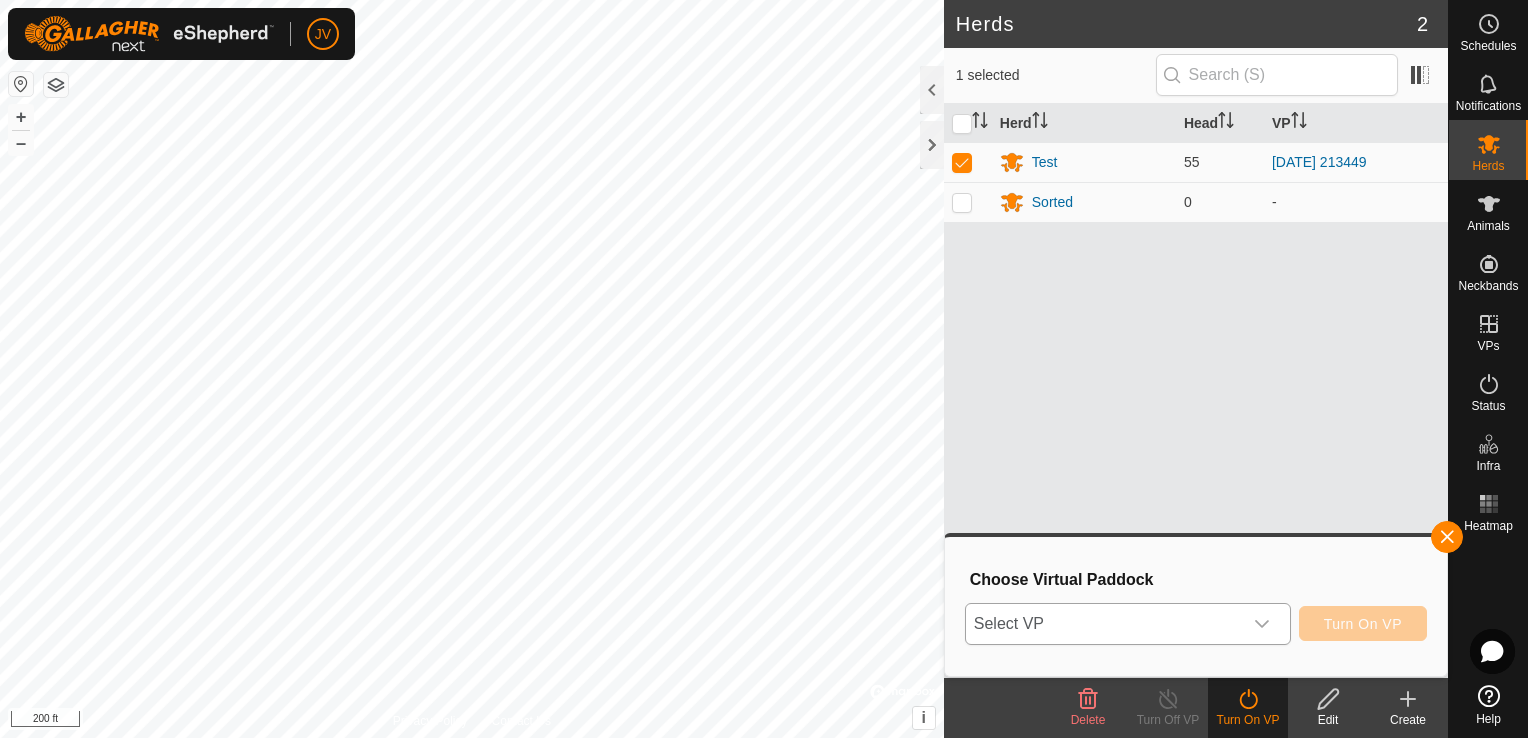 click on "Select VP" at bounding box center [1104, 624] 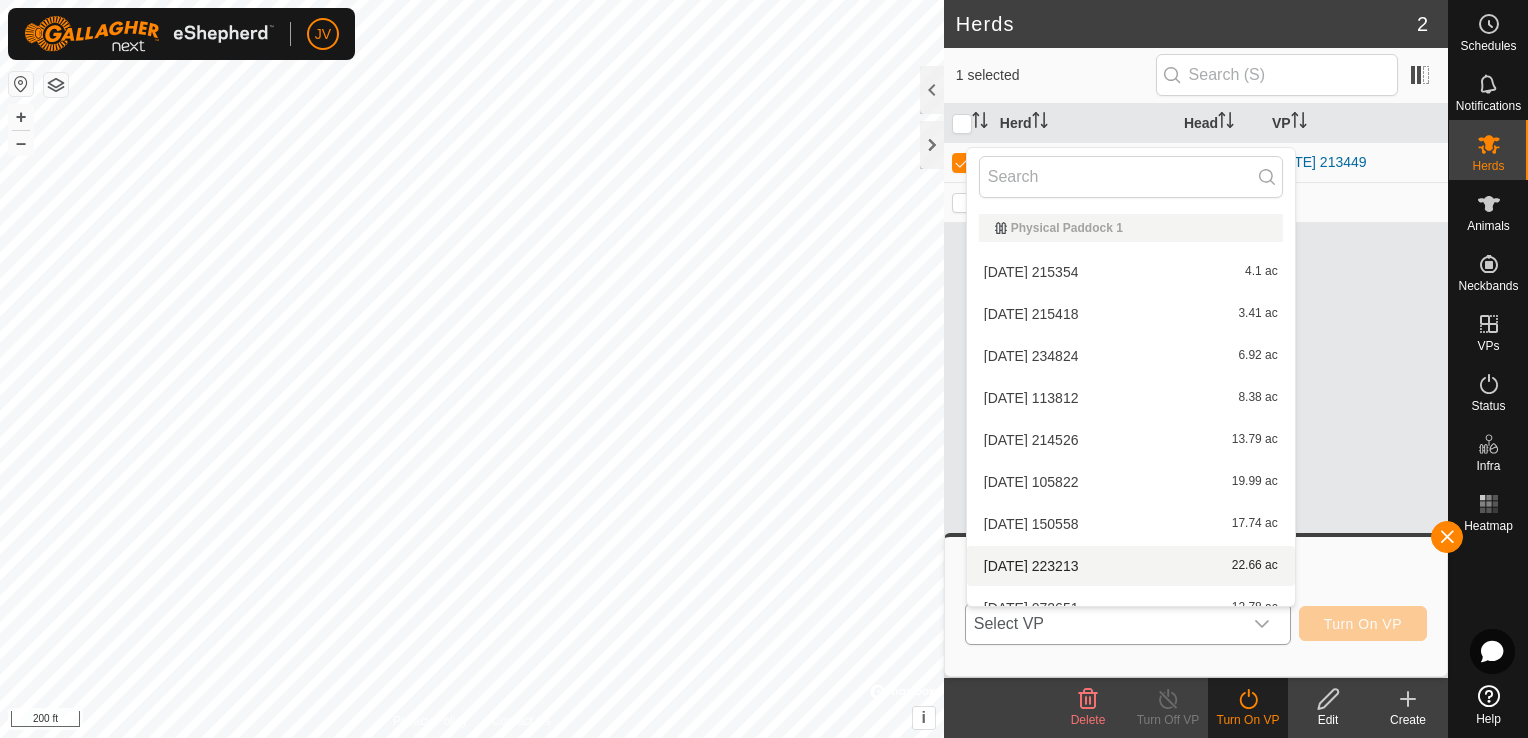scroll, scrollTop: 236, scrollLeft: 0, axis: vertical 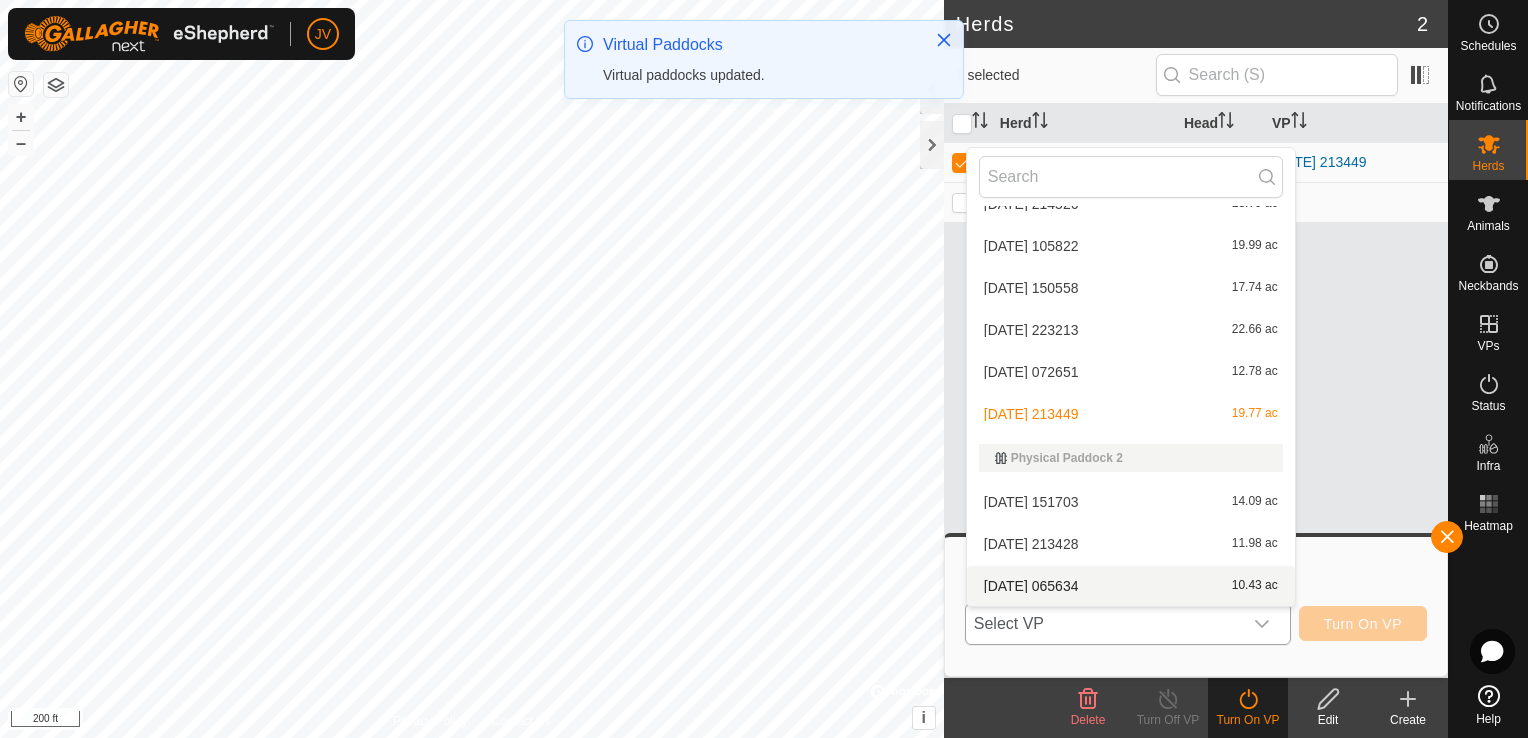 click on "[DATE] 065634  10.43 ac" at bounding box center [1131, 586] 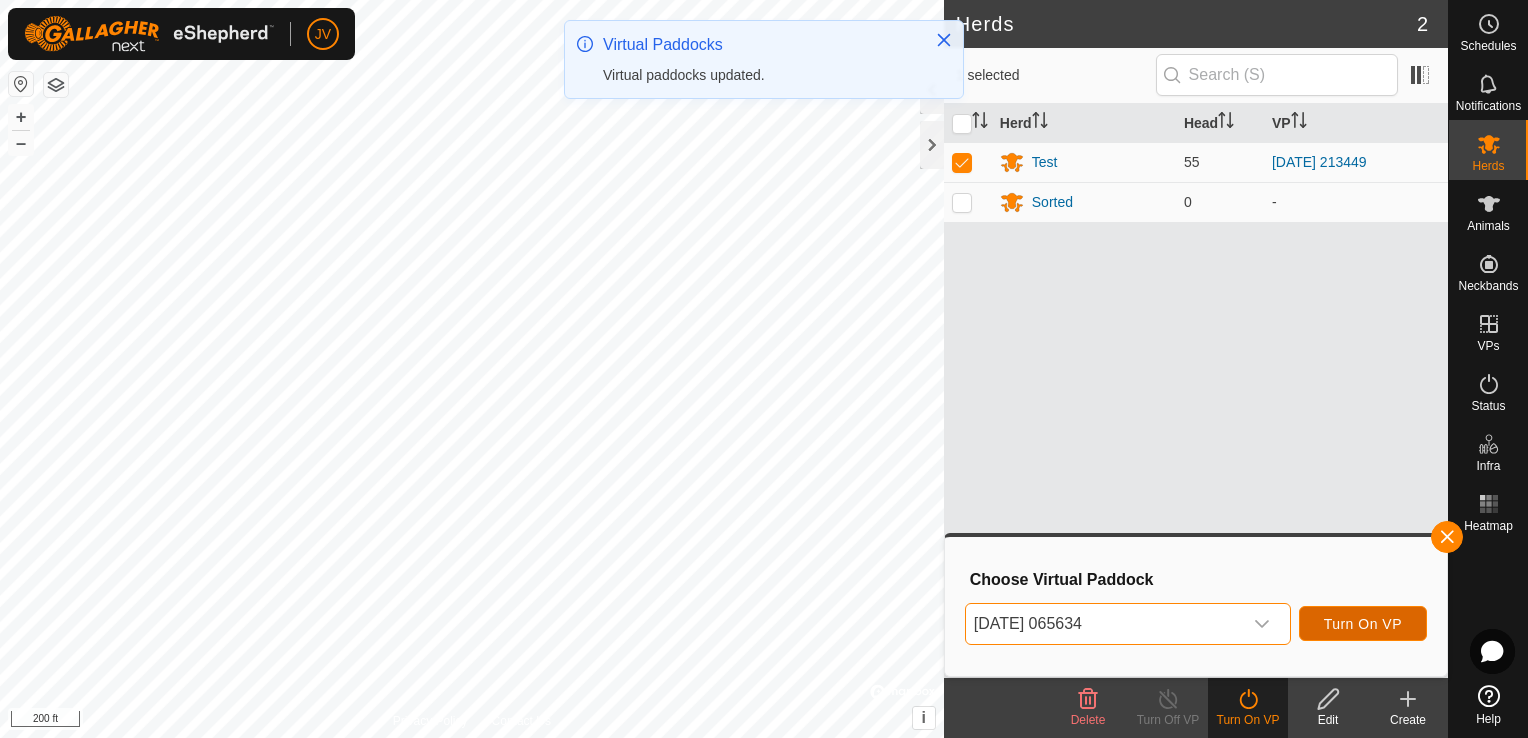 click on "Turn On VP" at bounding box center [1363, 624] 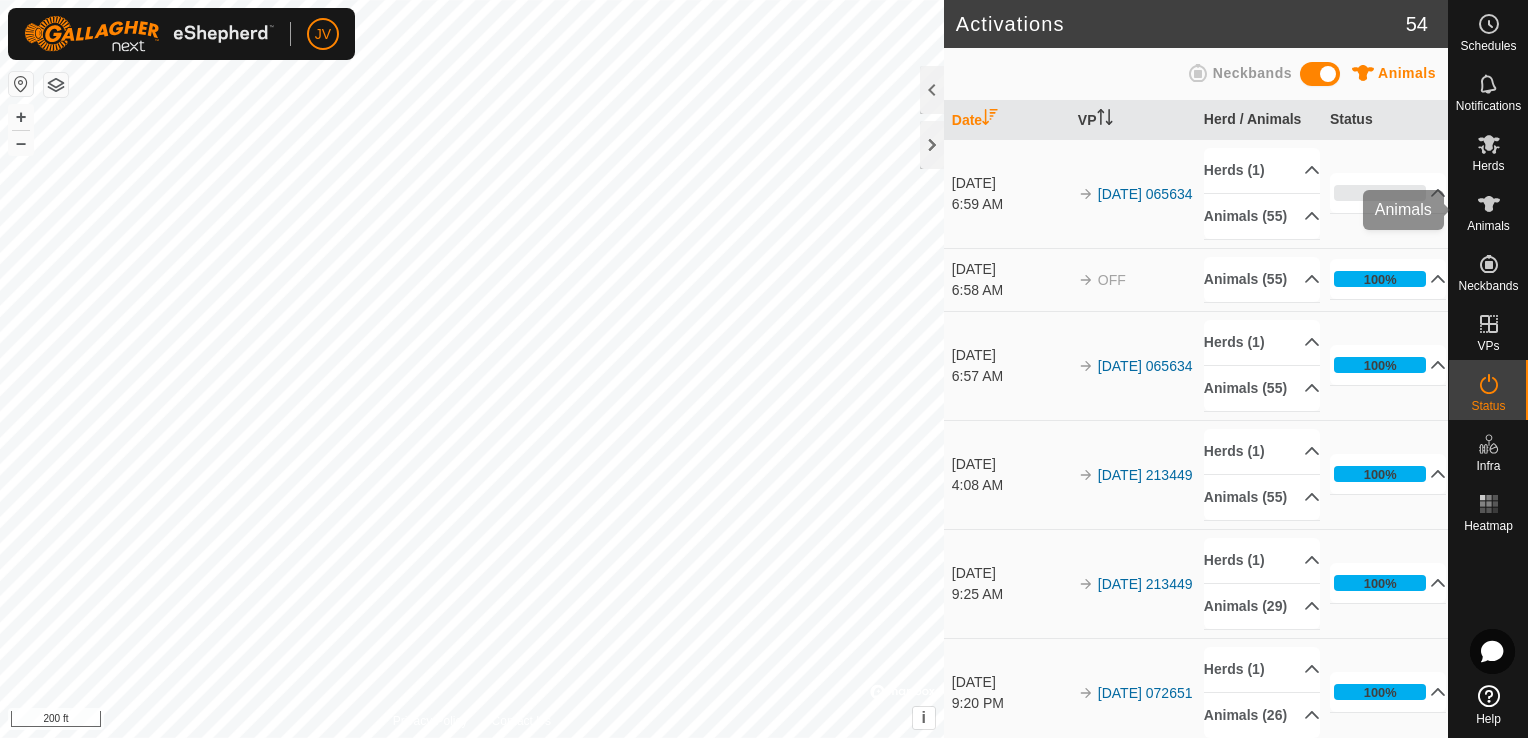 click at bounding box center (1489, 204) 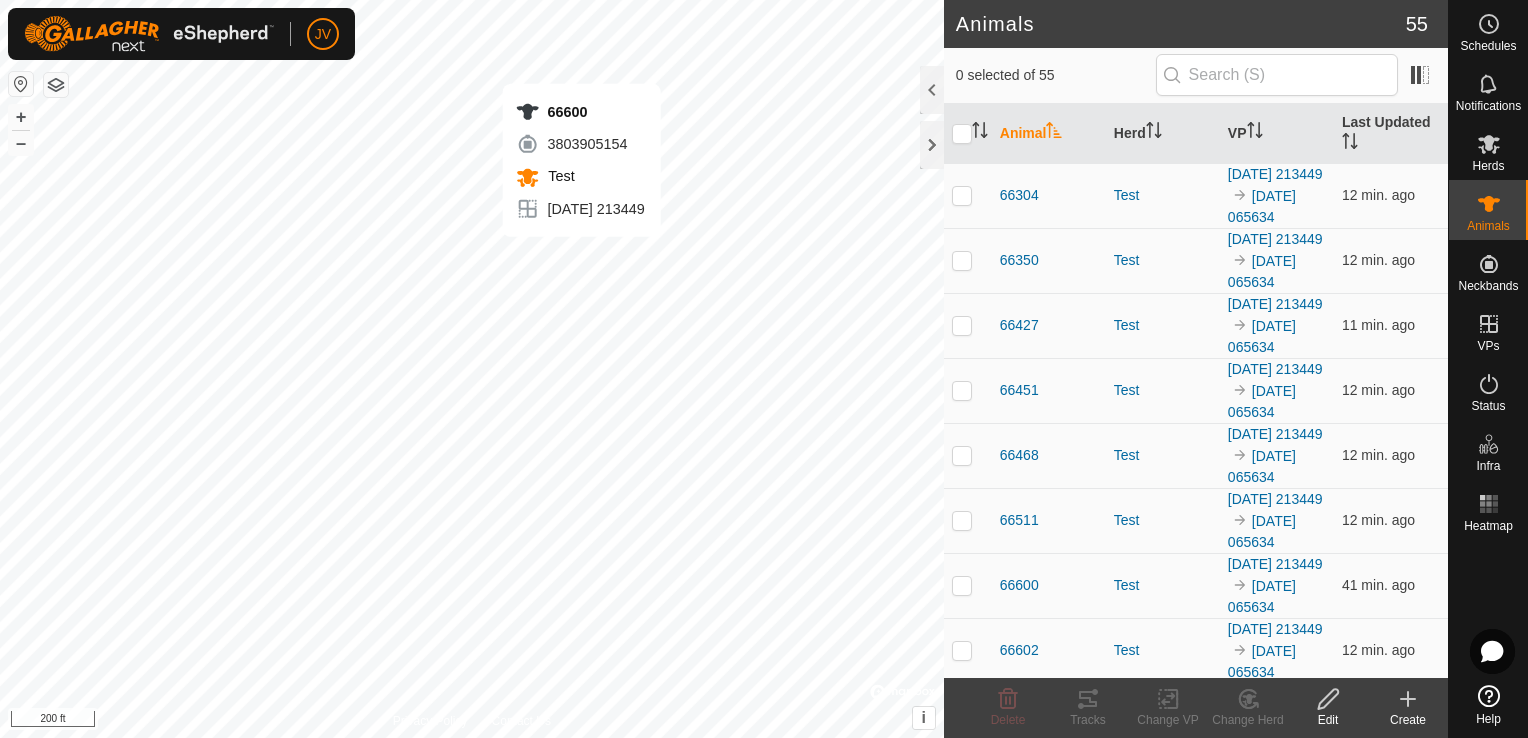 checkbox on "true" 